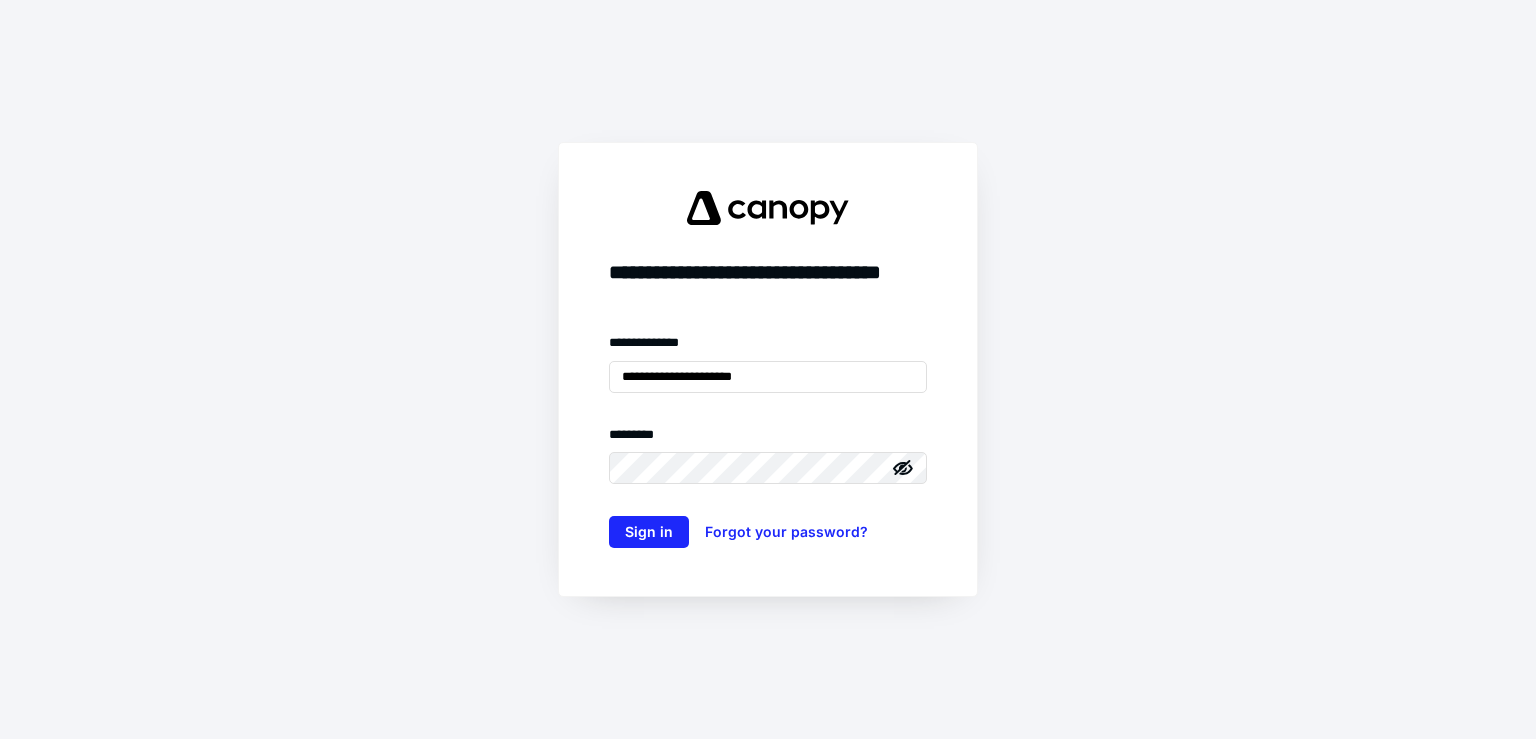 scroll, scrollTop: 0, scrollLeft: 0, axis: both 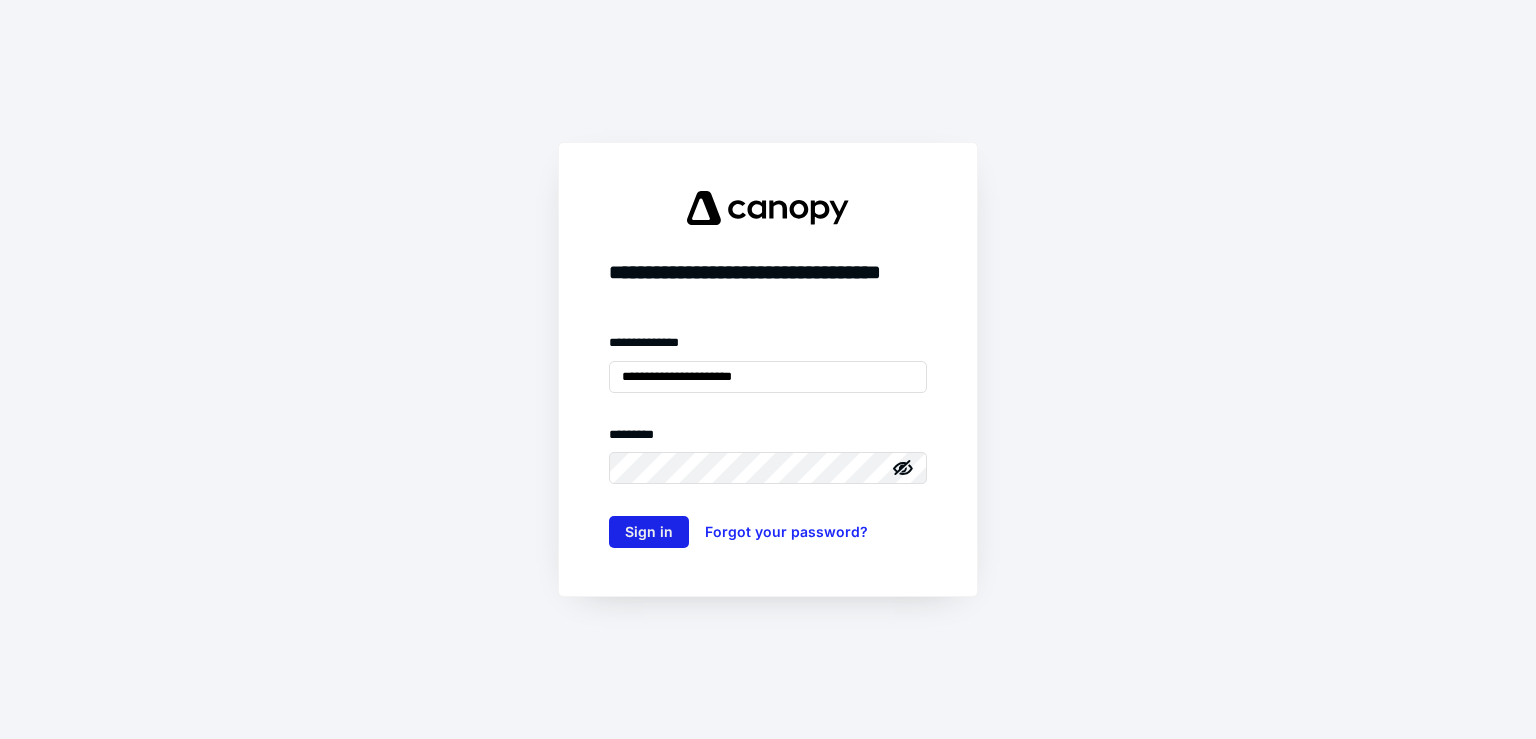 type on "**********" 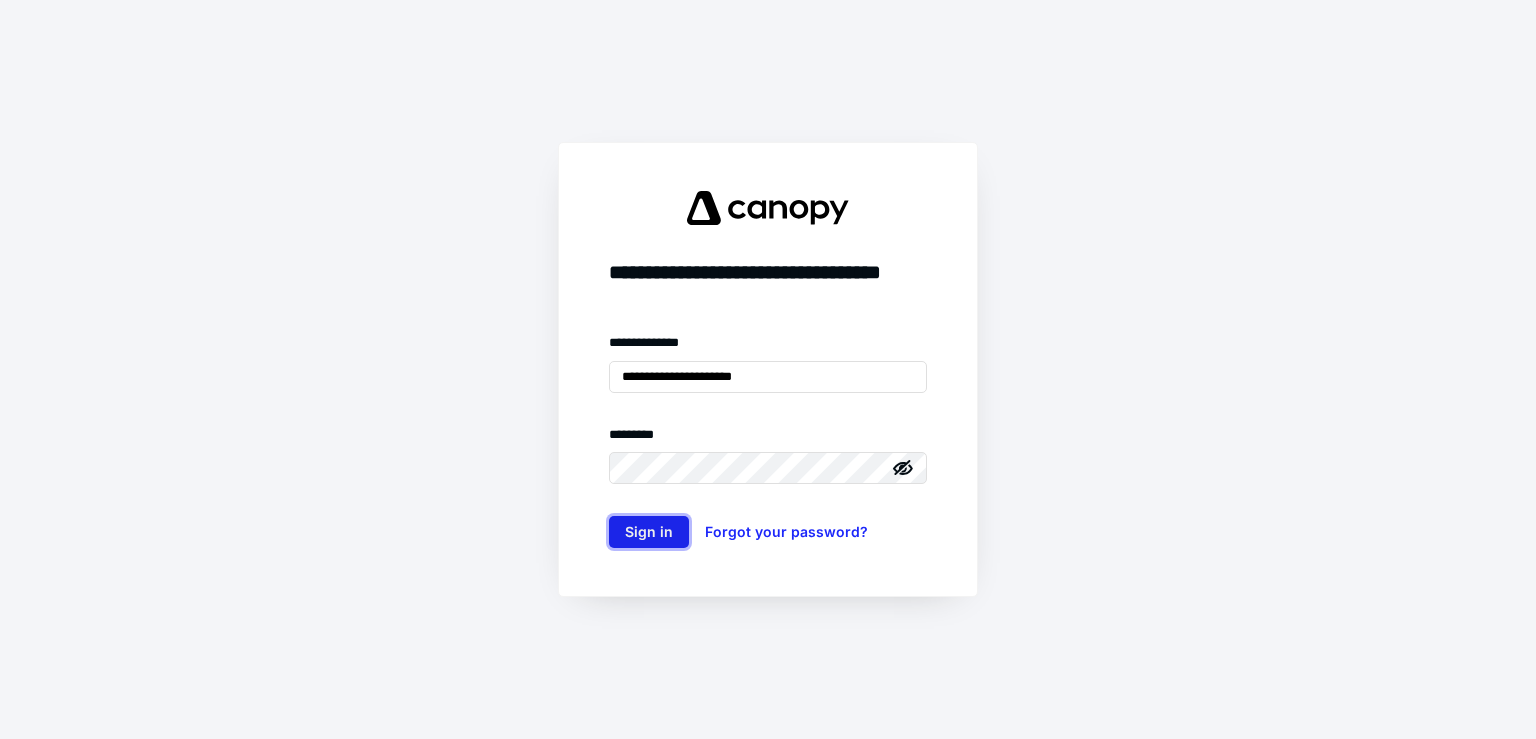 click on "Sign in" at bounding box center (649, 532) 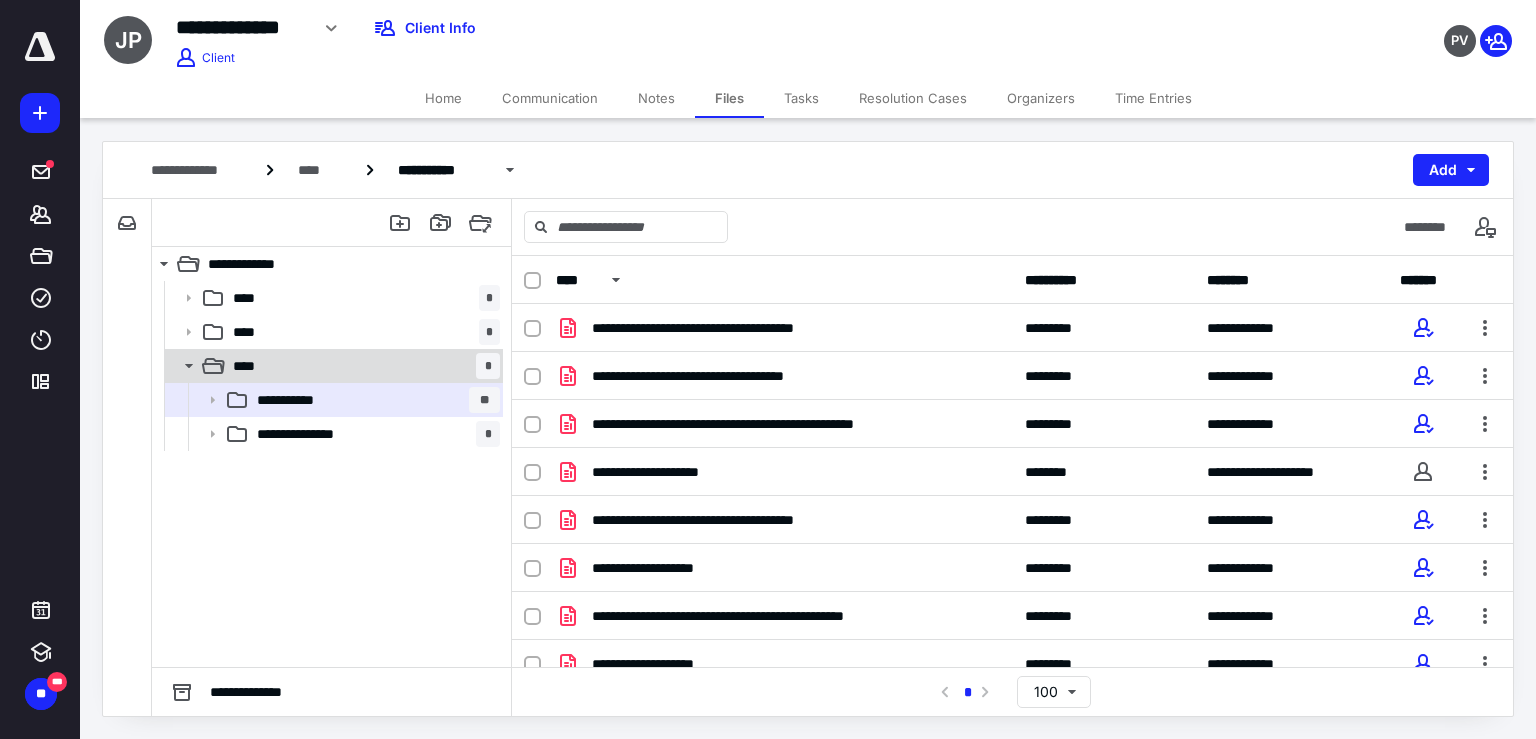 click on "**** *" at bounding box center [362, 366] 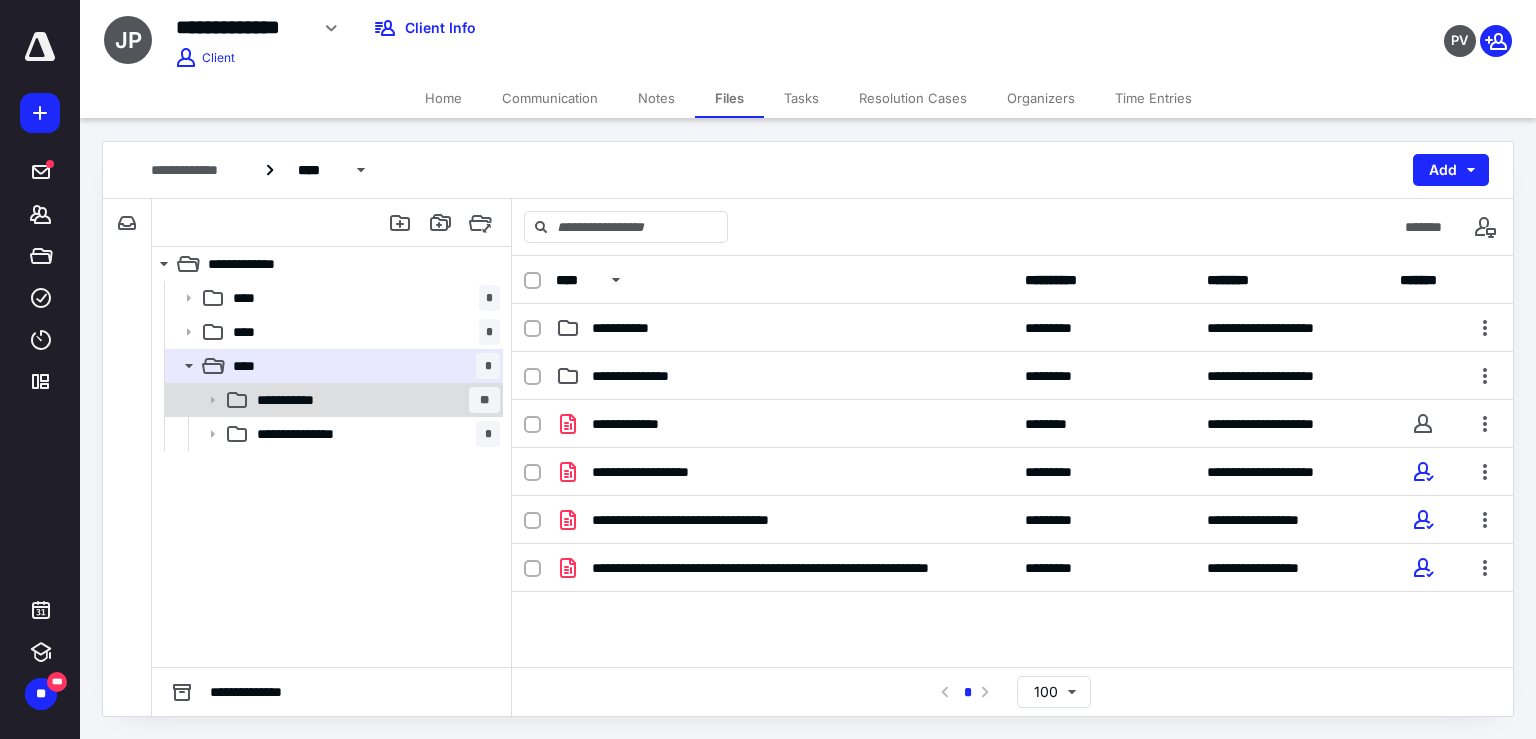 click on "**********" at bounding box center (374, 400) 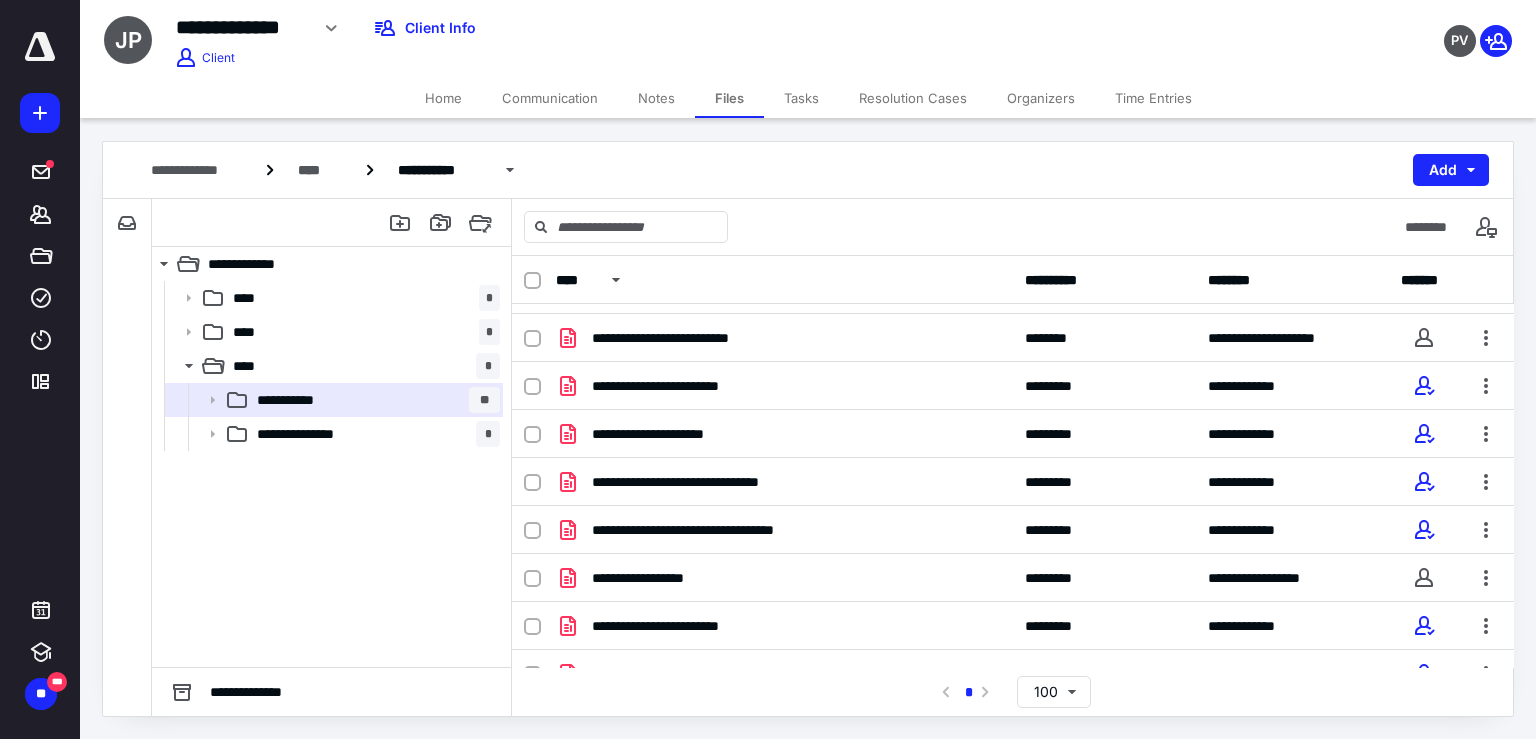 scroll, scrollTop: 678, scrollLeft: 0, axis: vertical 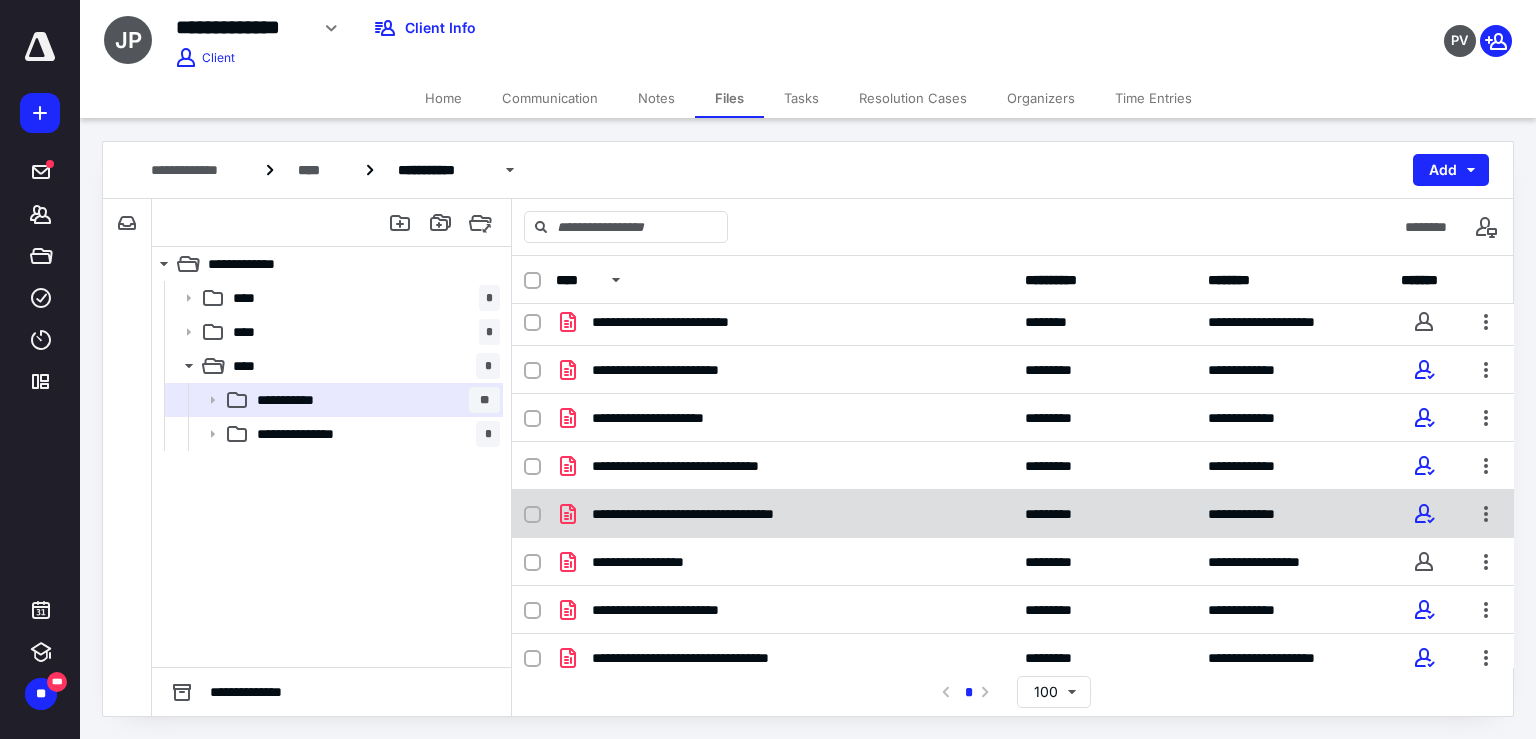 click on "**********" at bounding box center (1013, 514) 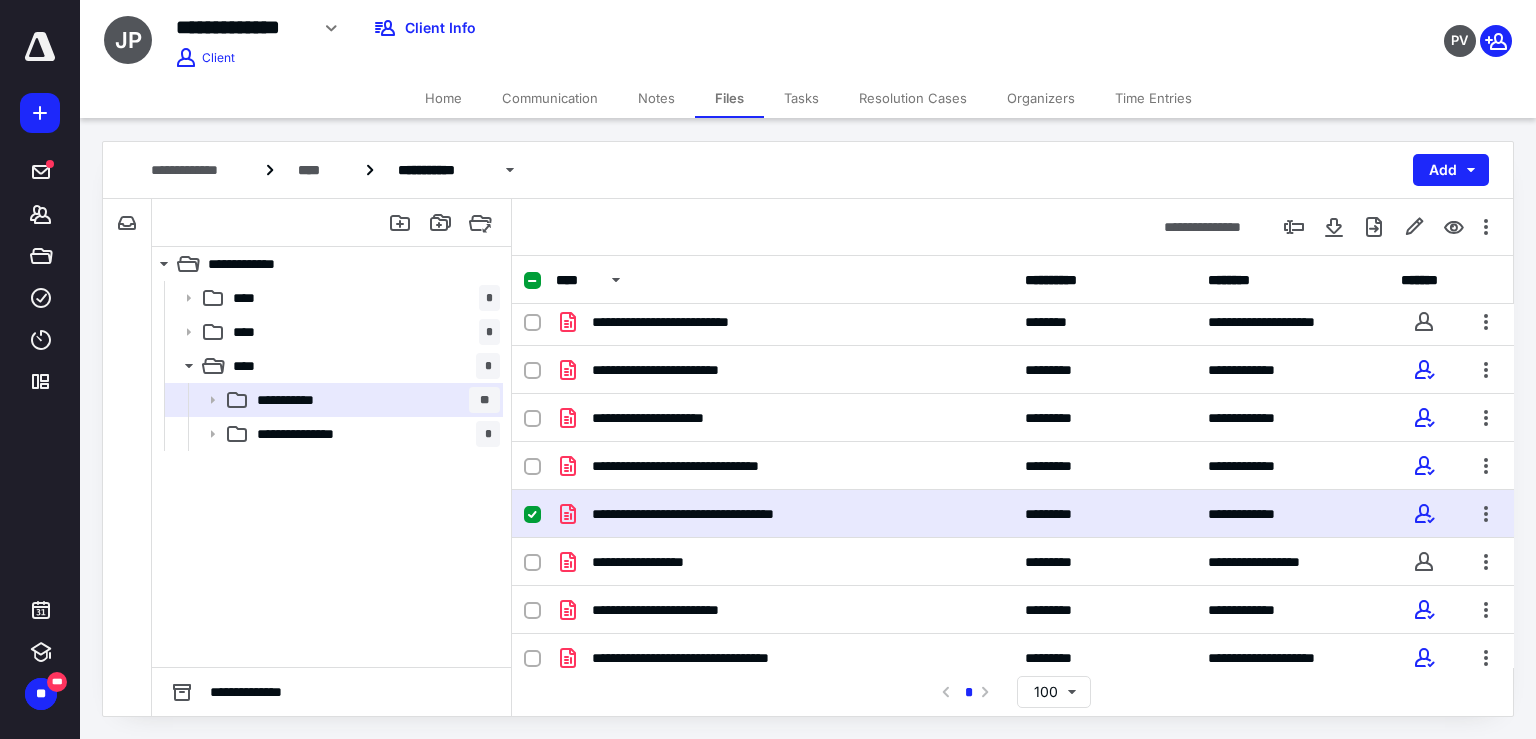 click on "**********" at bounding box center (1013, 514) 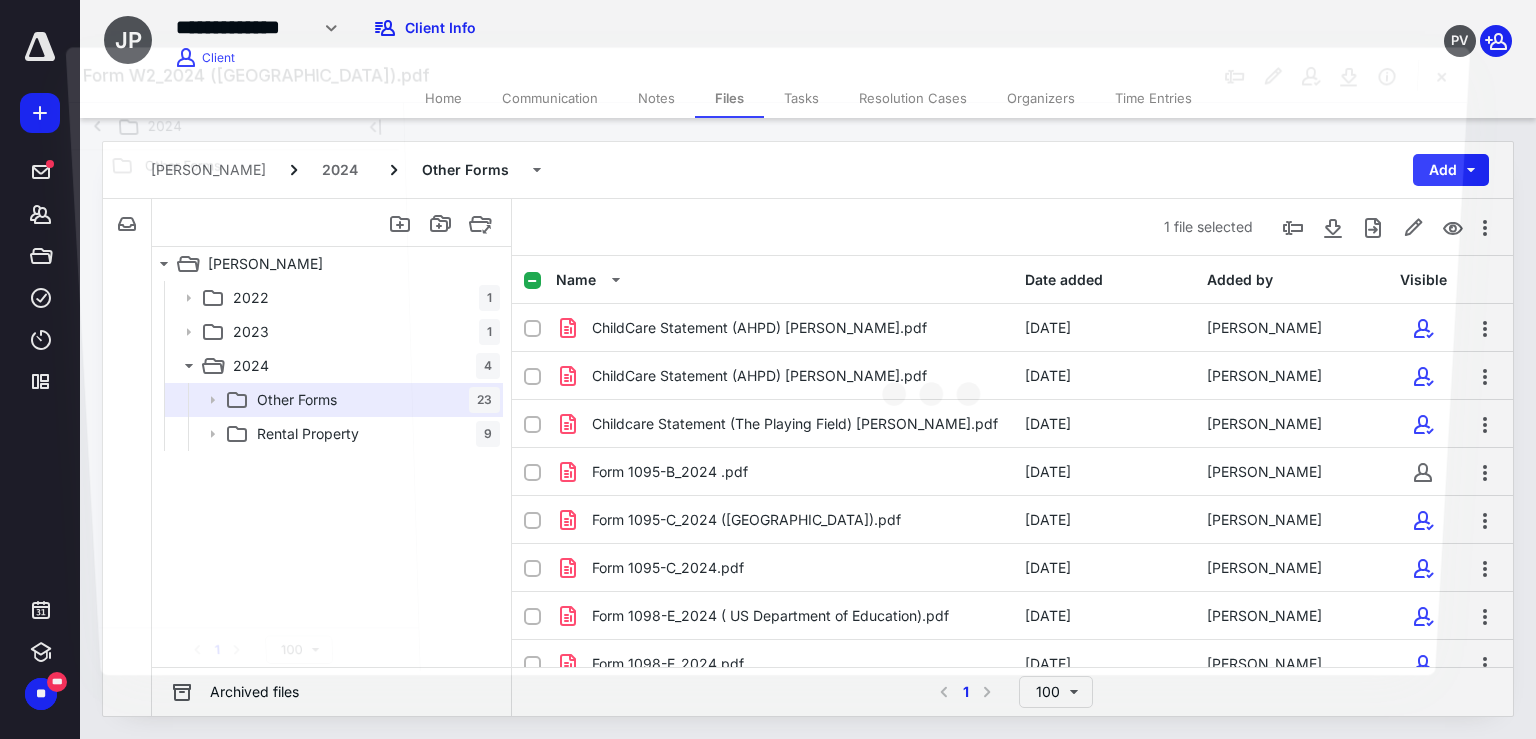 scroll, scrollTop: 678, scrollLeft: 0, axis: vertical 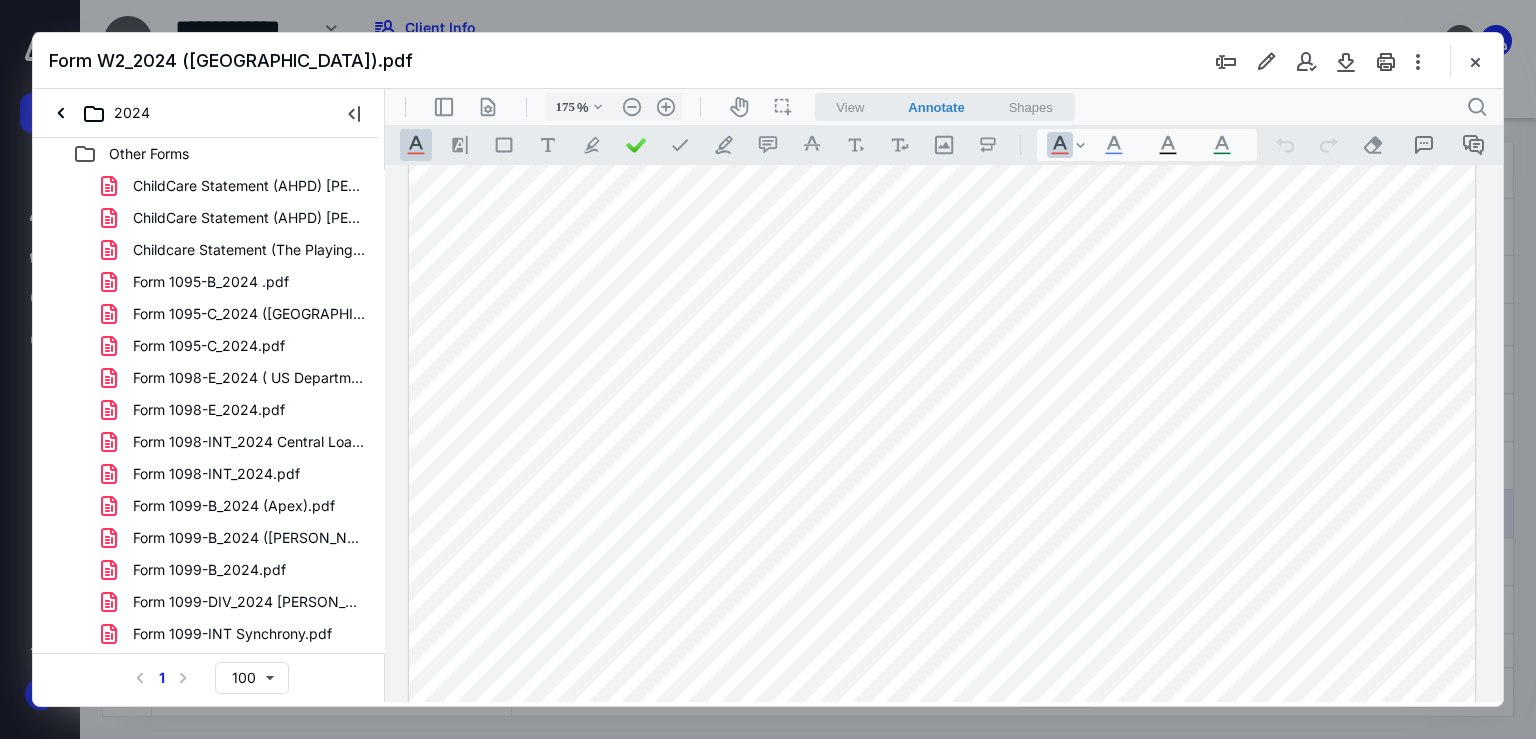 click at bounding box center [942, 779] 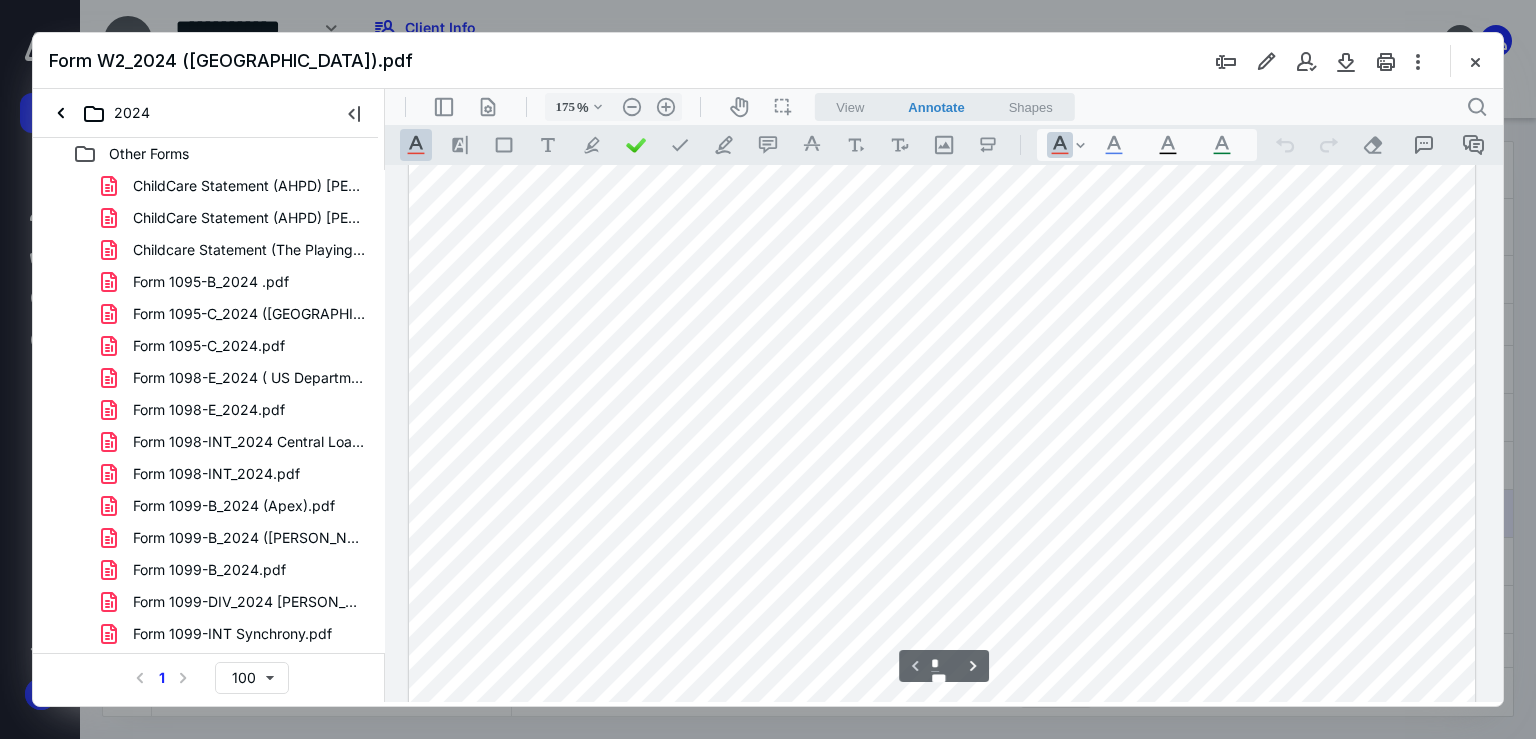 scroll, scrollTop: 904, scrollLeft: 0, axis: vertical 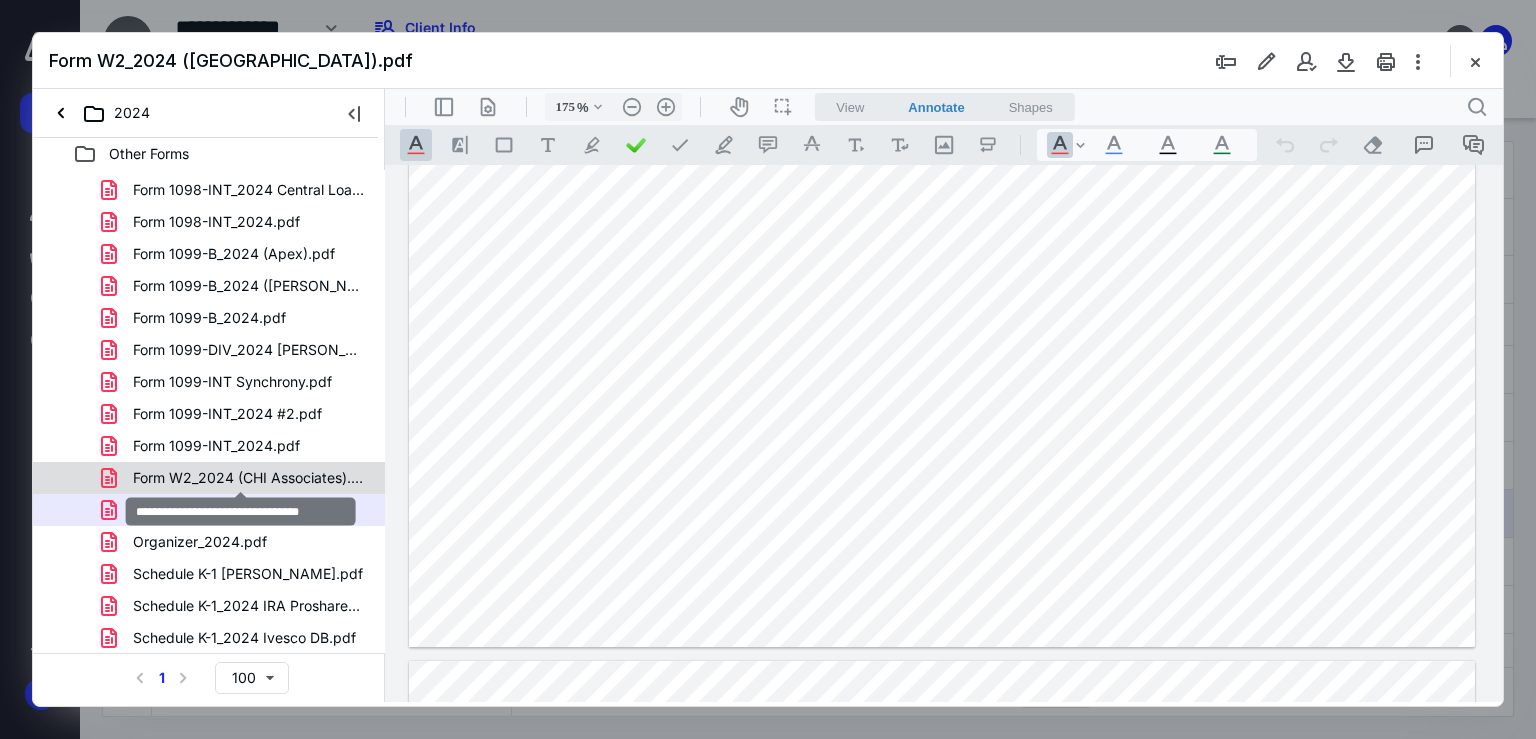 click on "Form W2_2024 (CHI Associates).pdf" at bounding box center (249, 478) 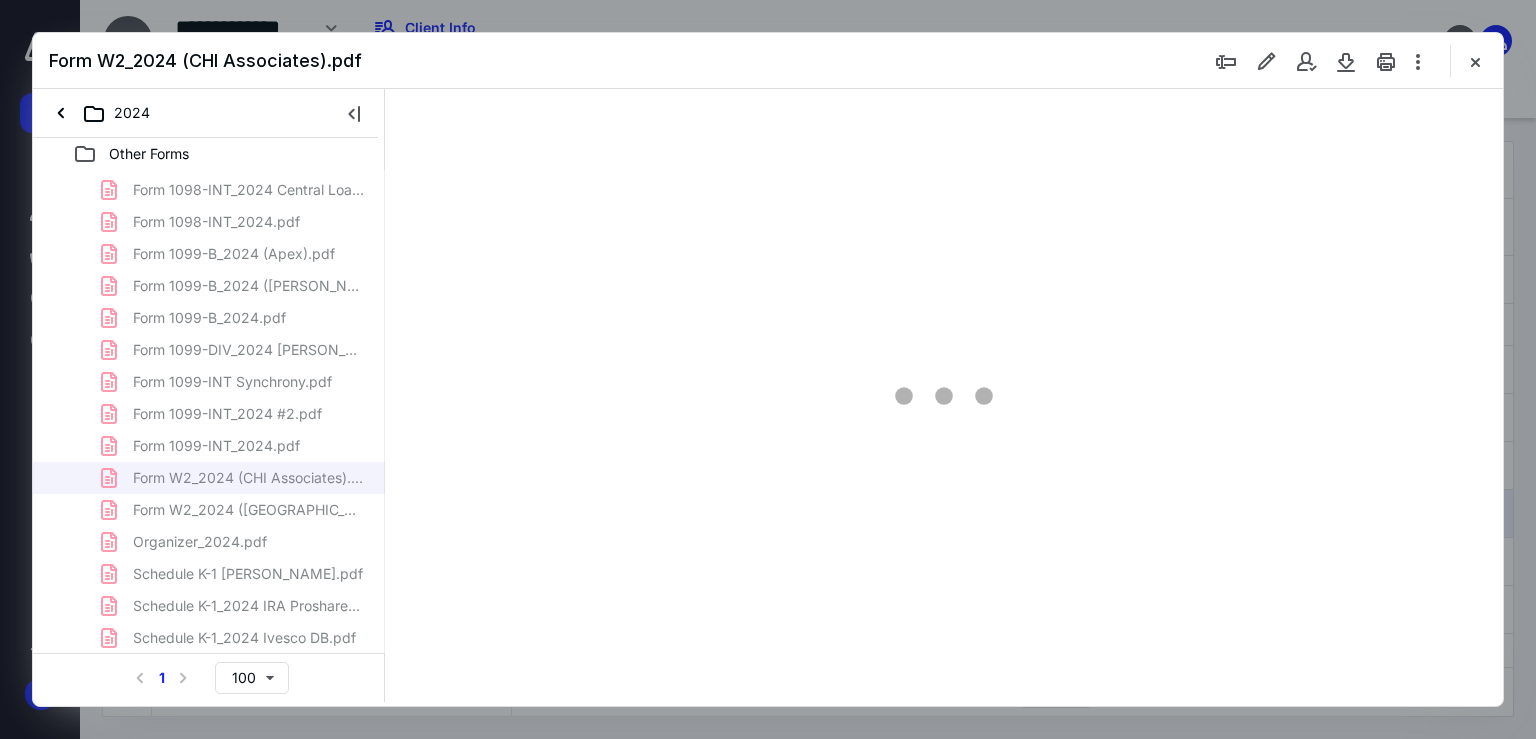 type on "177" 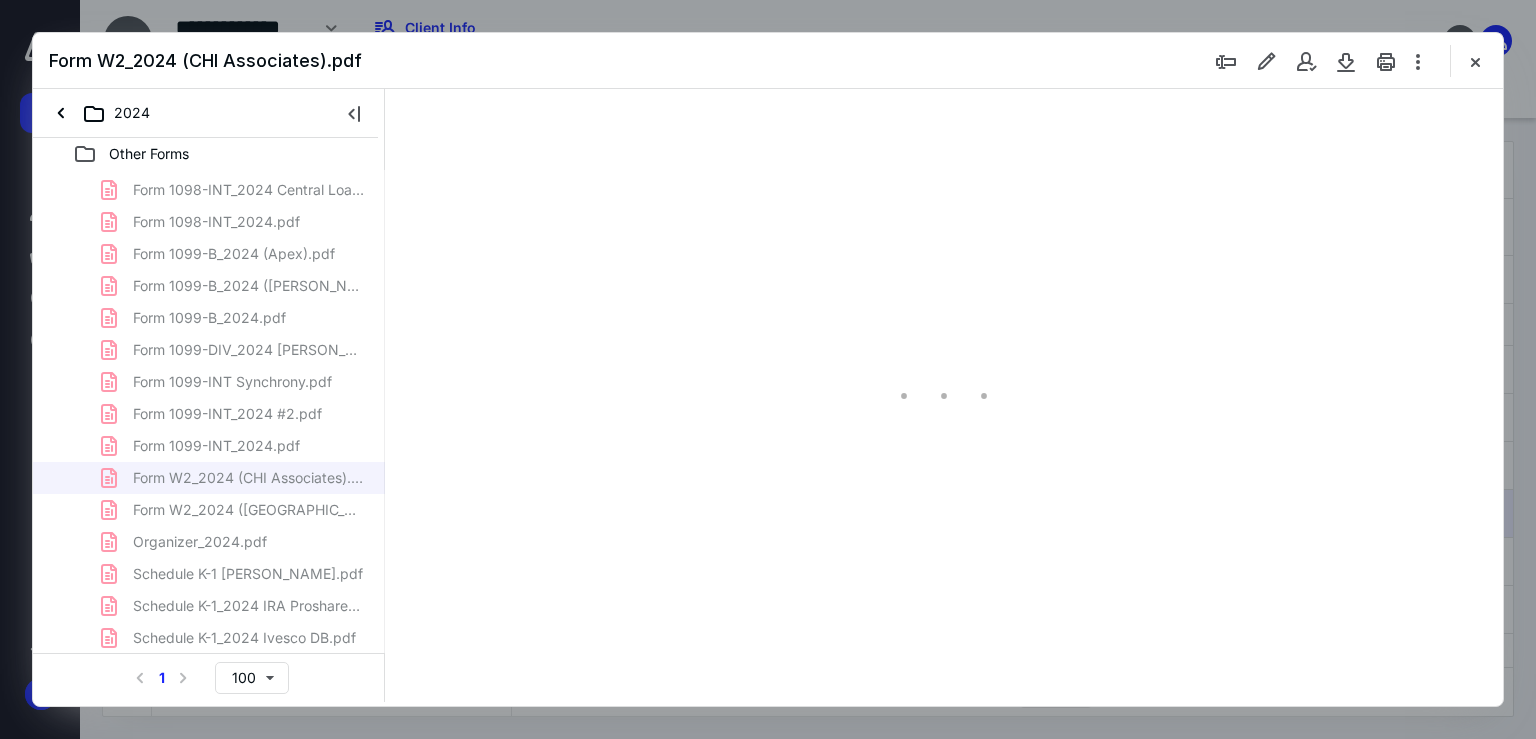 scroll, scrollTop: 83, scrollLeft: 0, axis: vertical 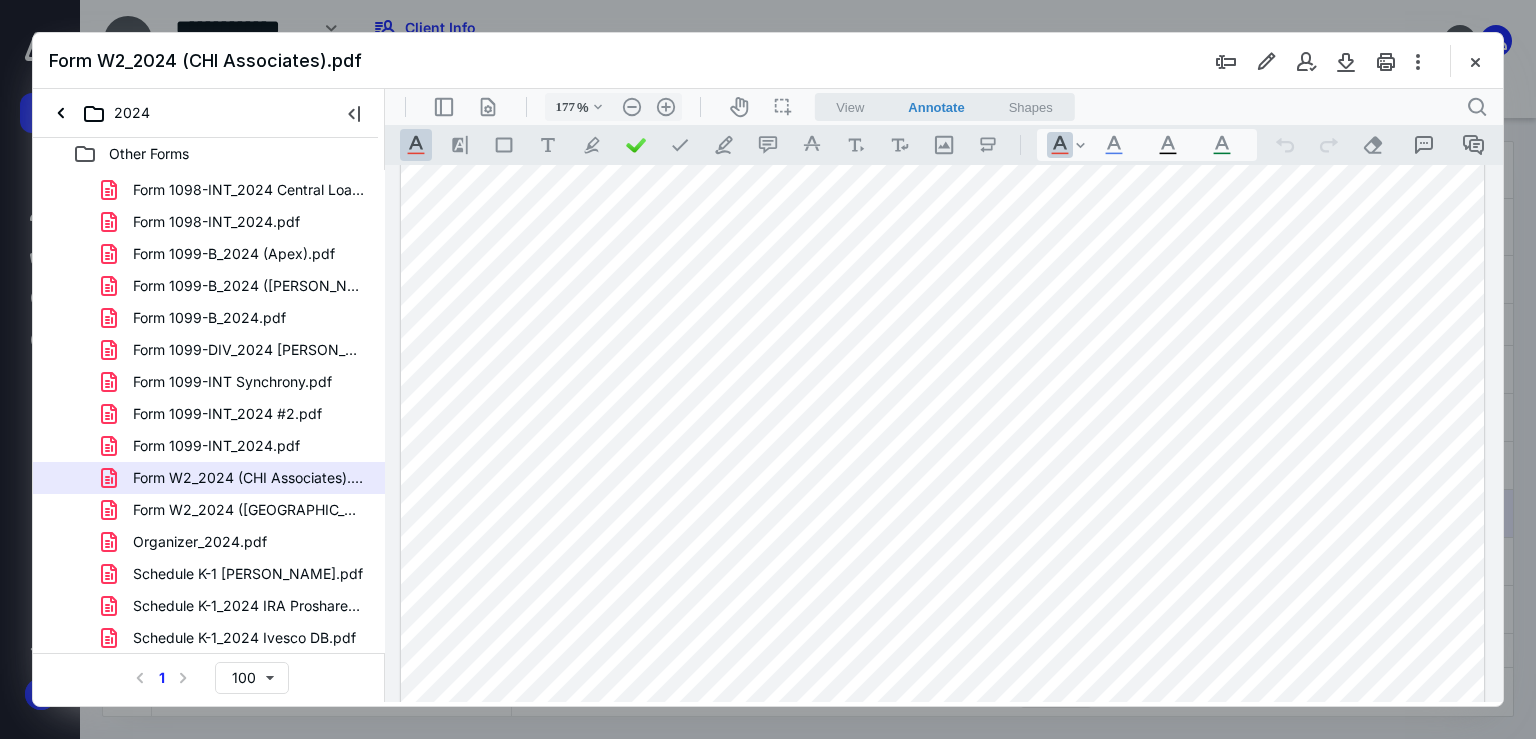 click at bounding box center [942, 790] 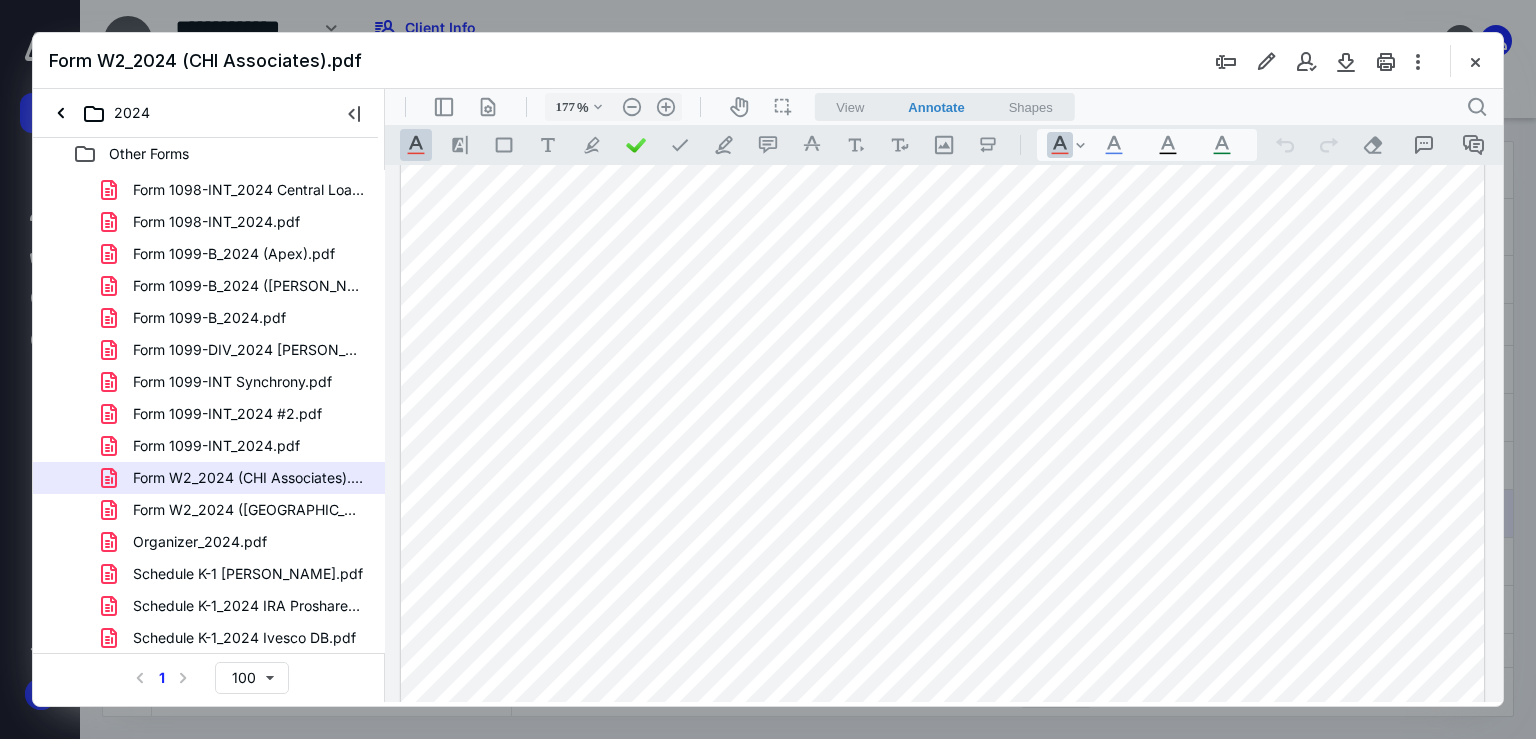 click at bounding box center (942, 790) 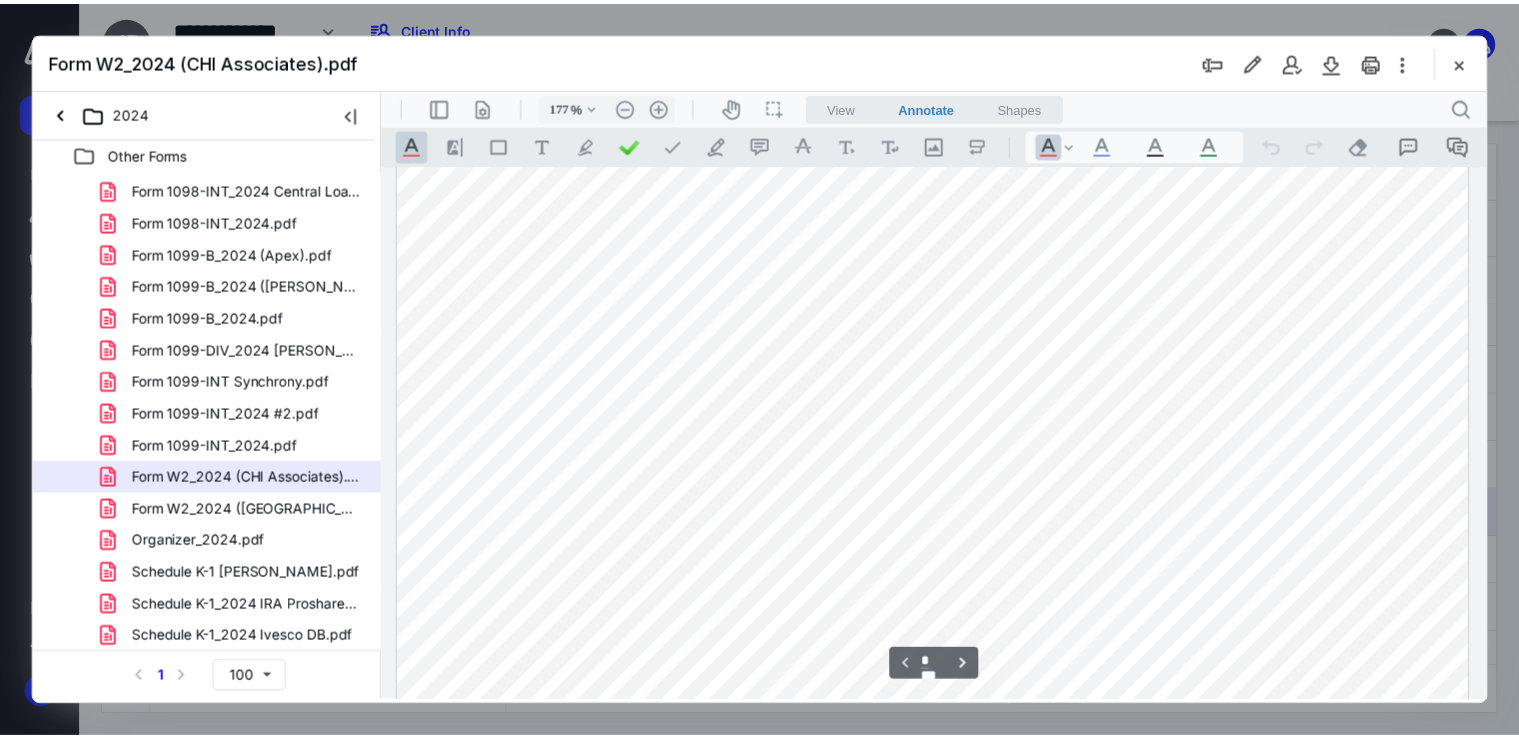 scroll, scrollTop: 0, scrollLeft: 0, axis: both 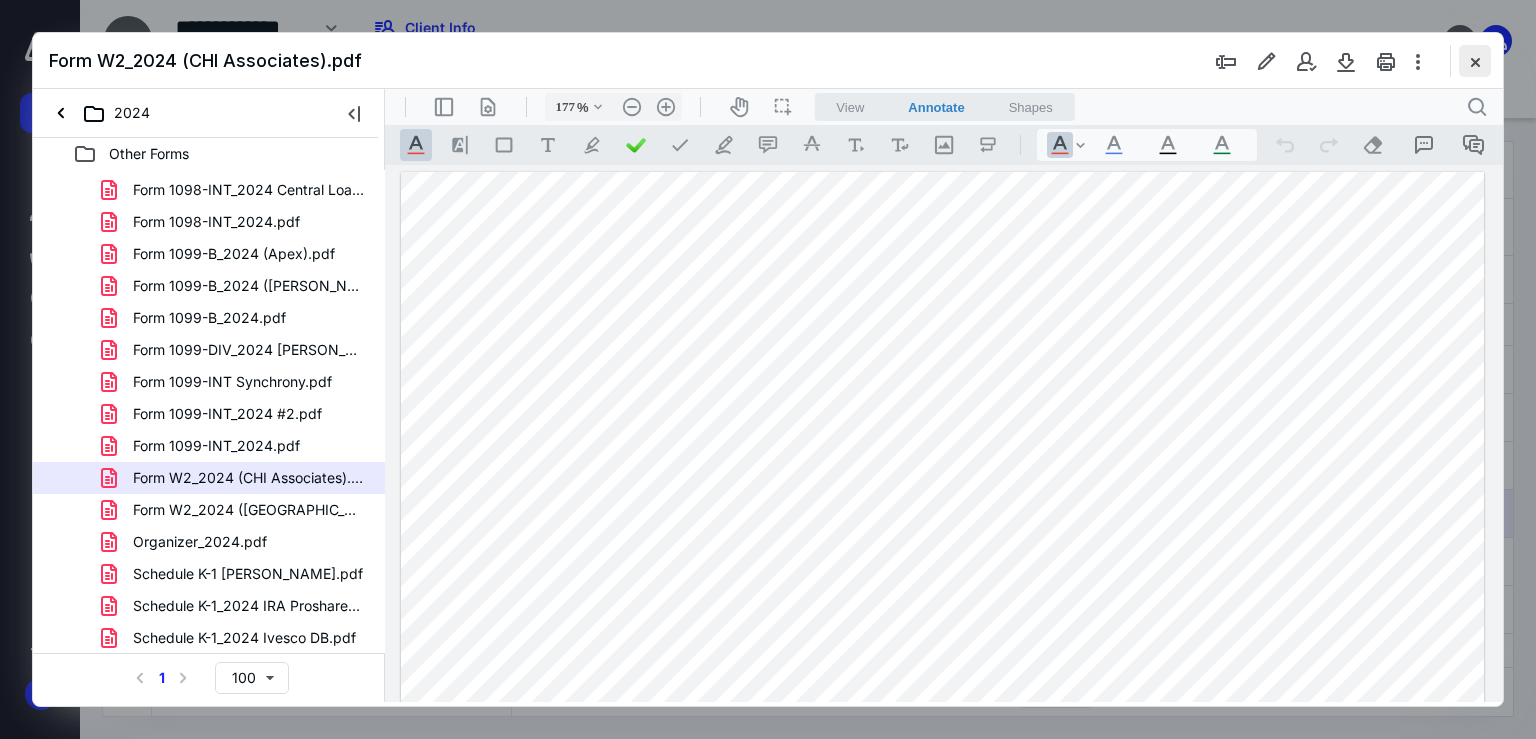 click at bounding box center [1475, 61] 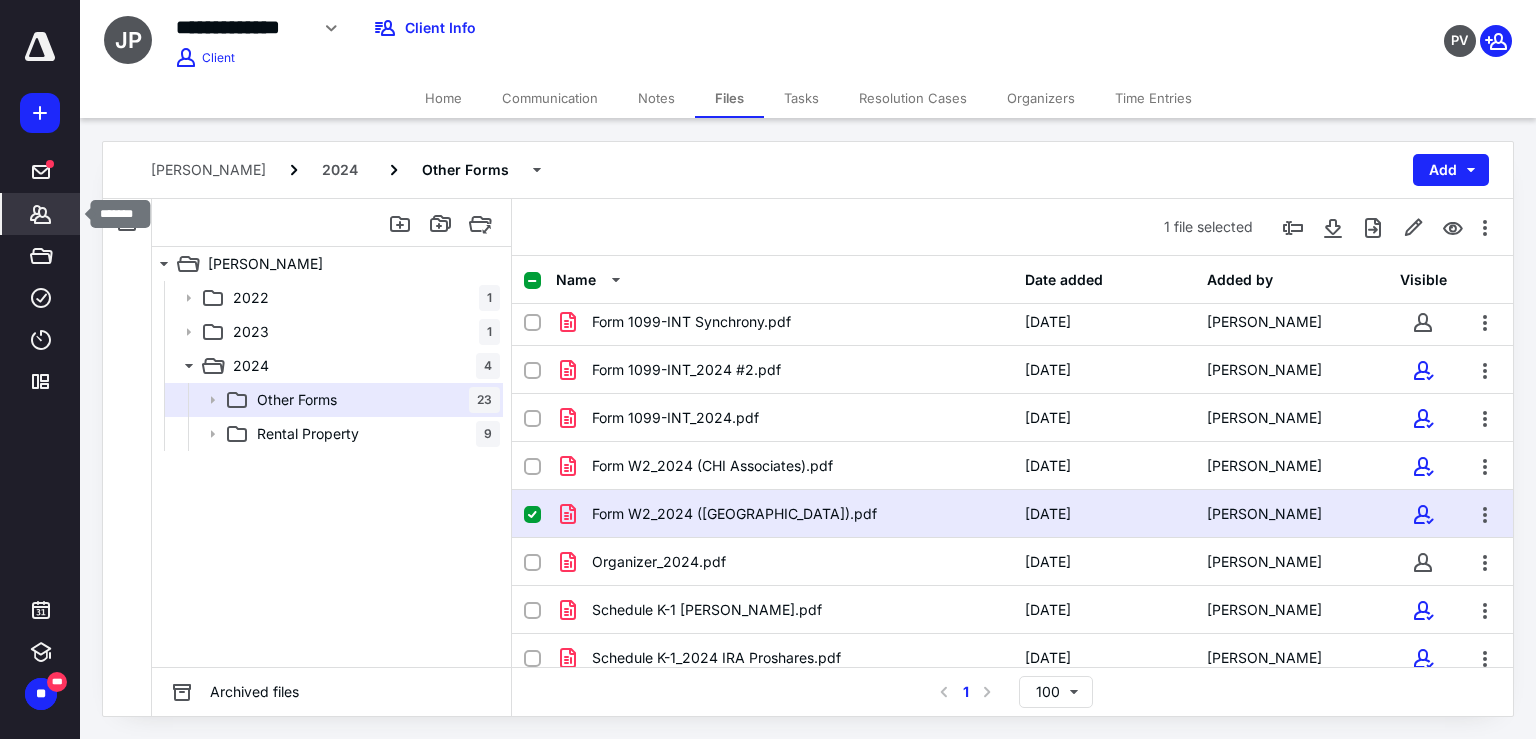 click 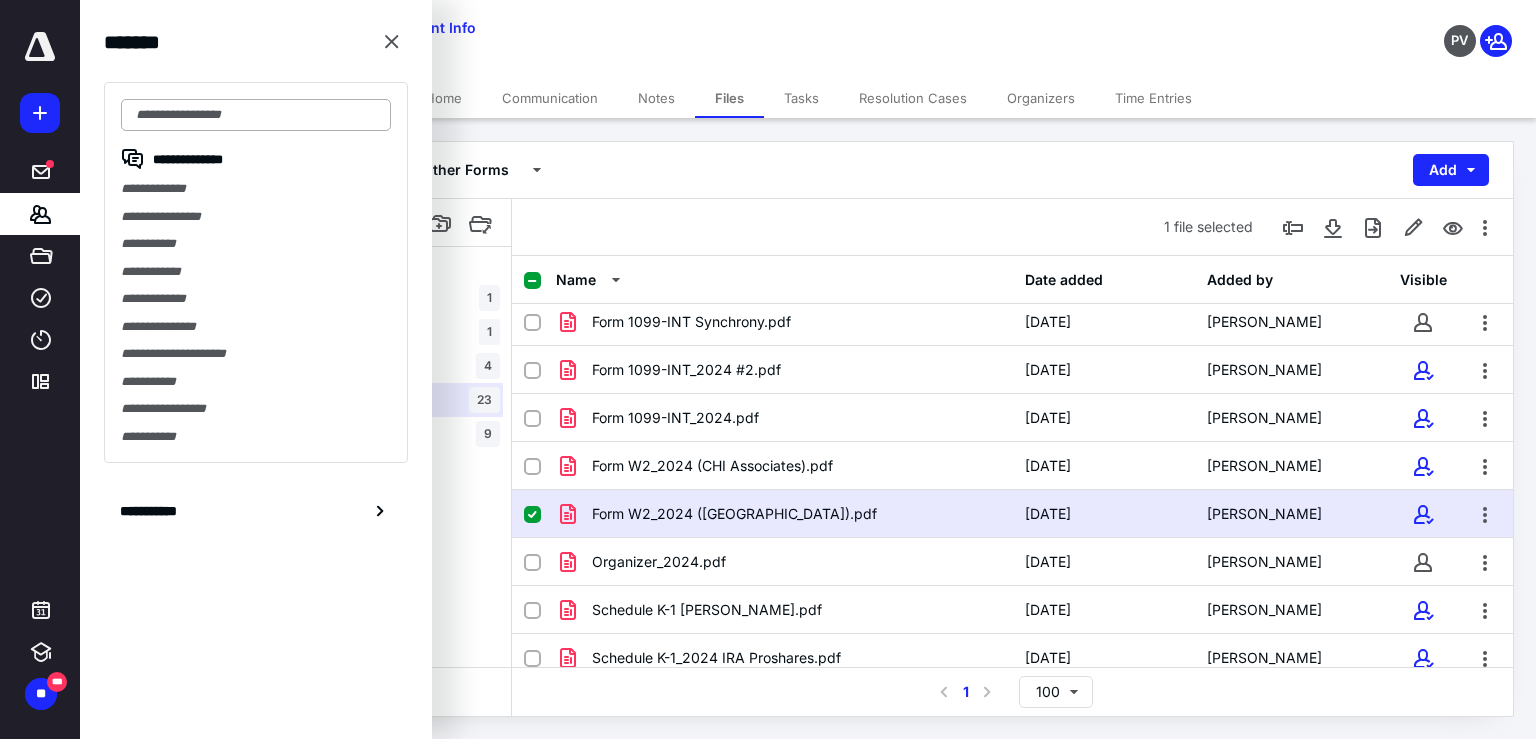 click at bounding box center [256, 115] 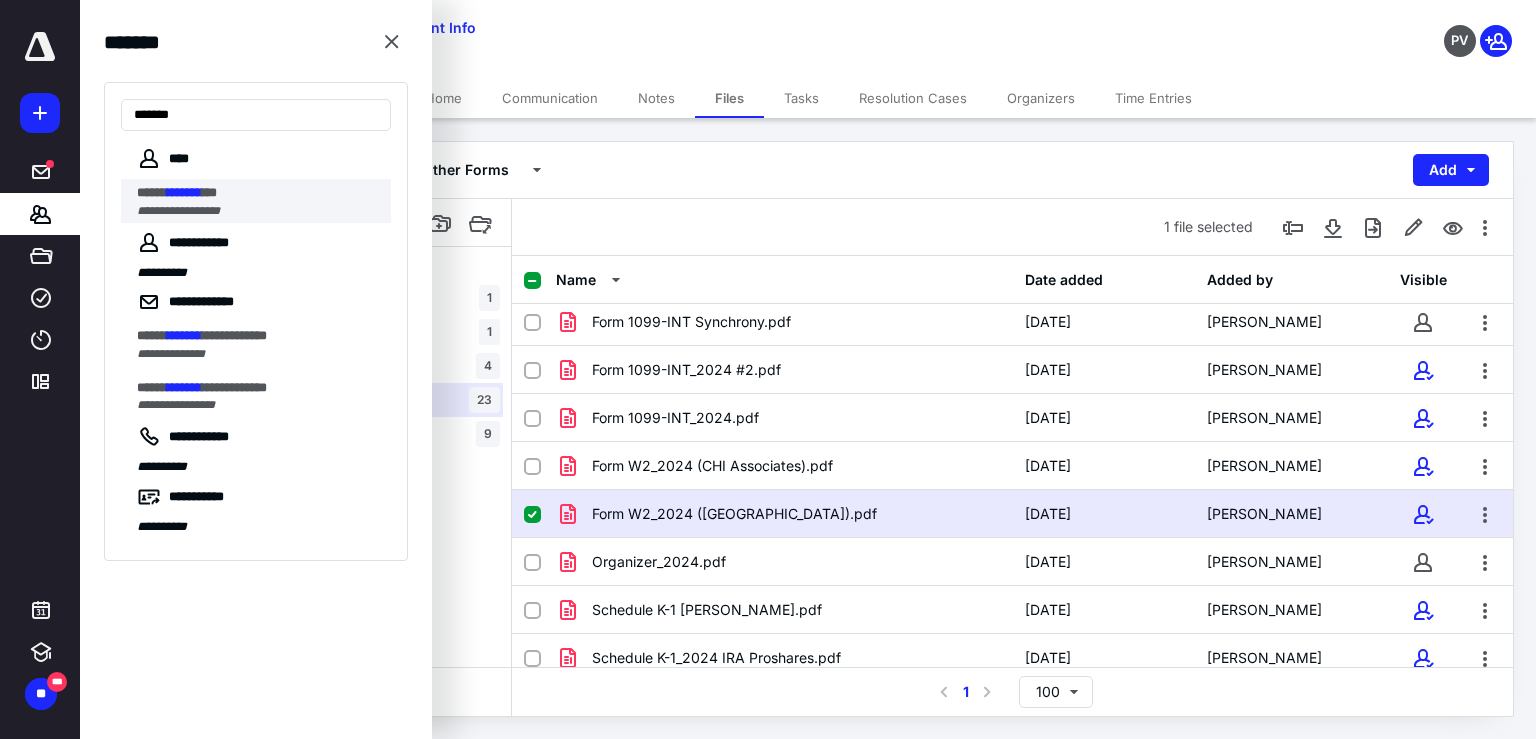 type on "*******" 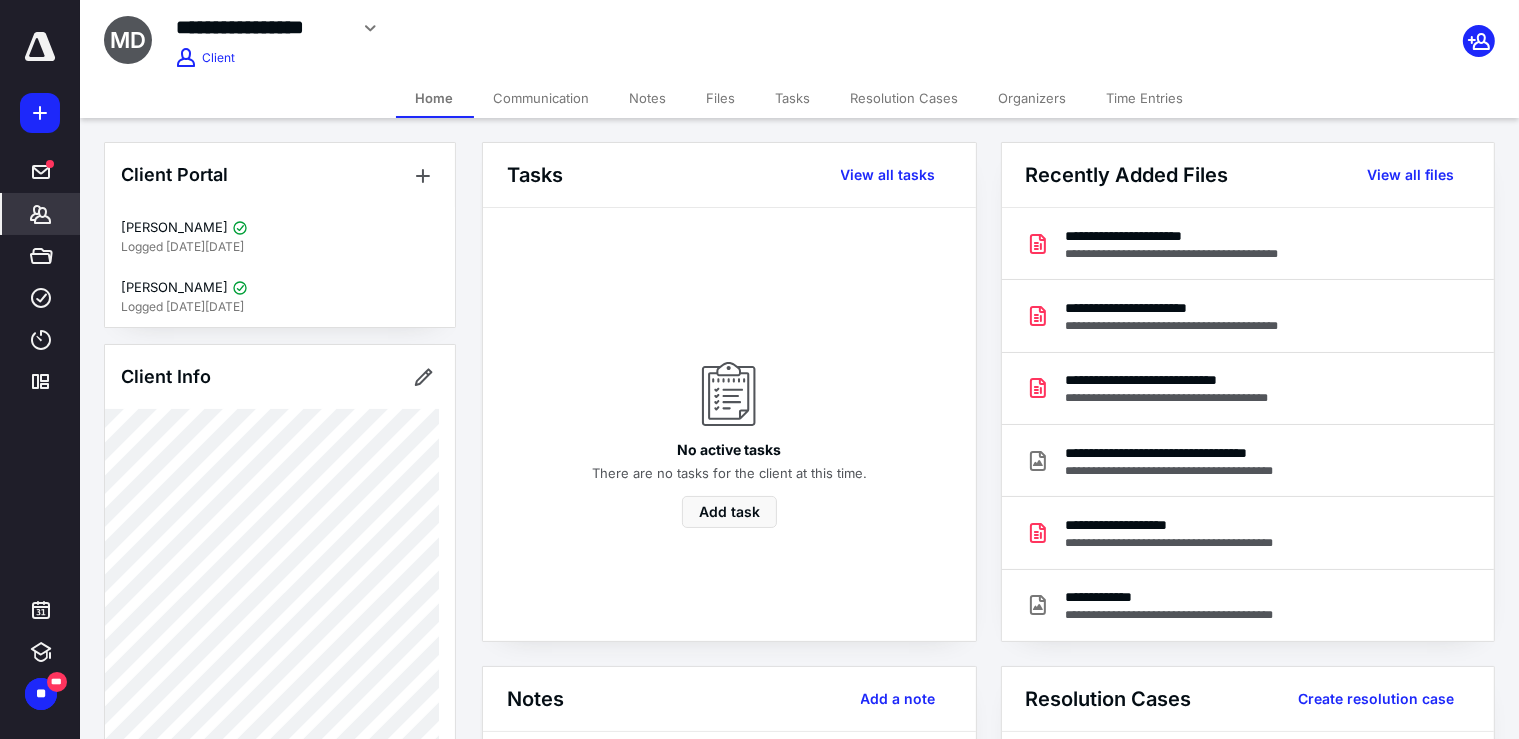 click on "Files" at bounding box center (721, 98) 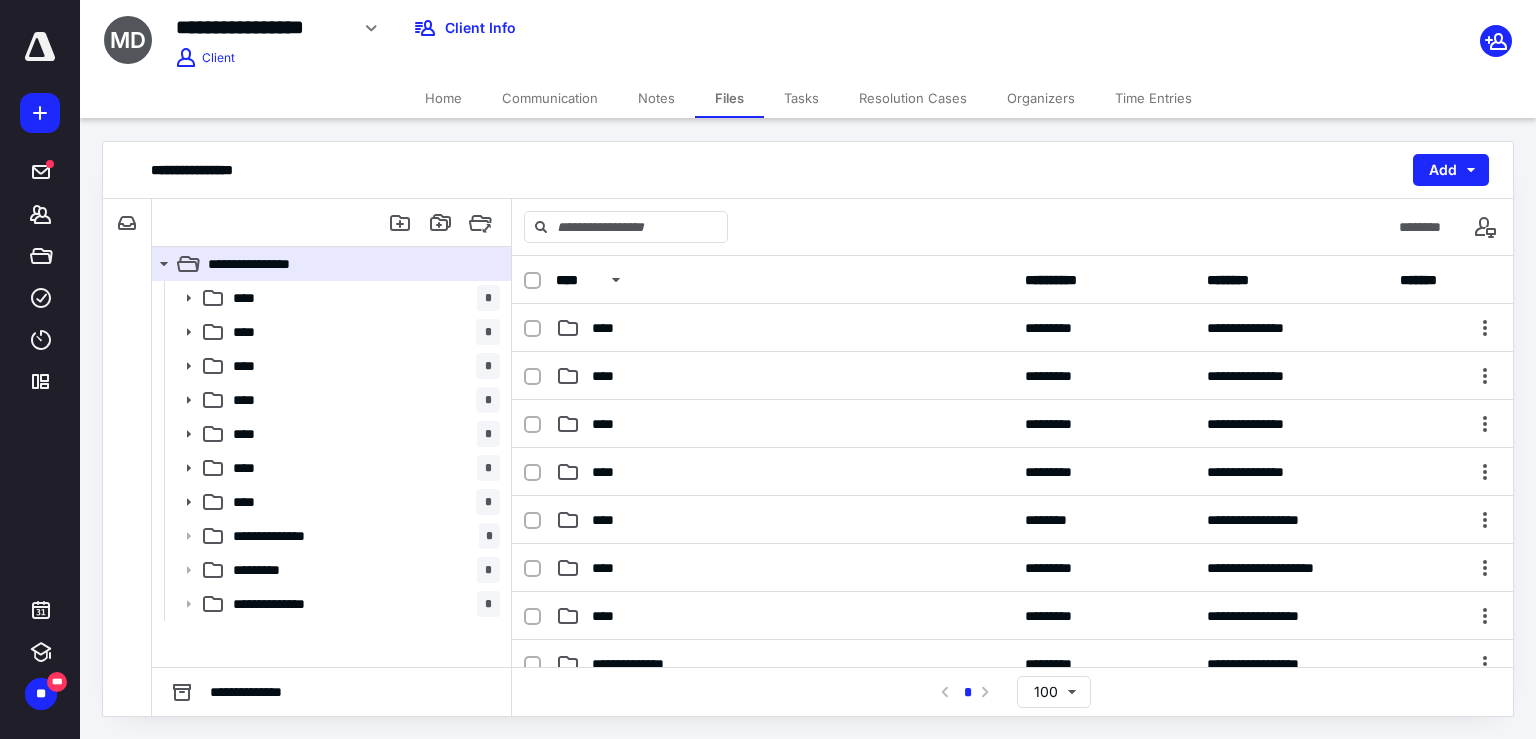 click on "Home" at bounding box center [443, 98] 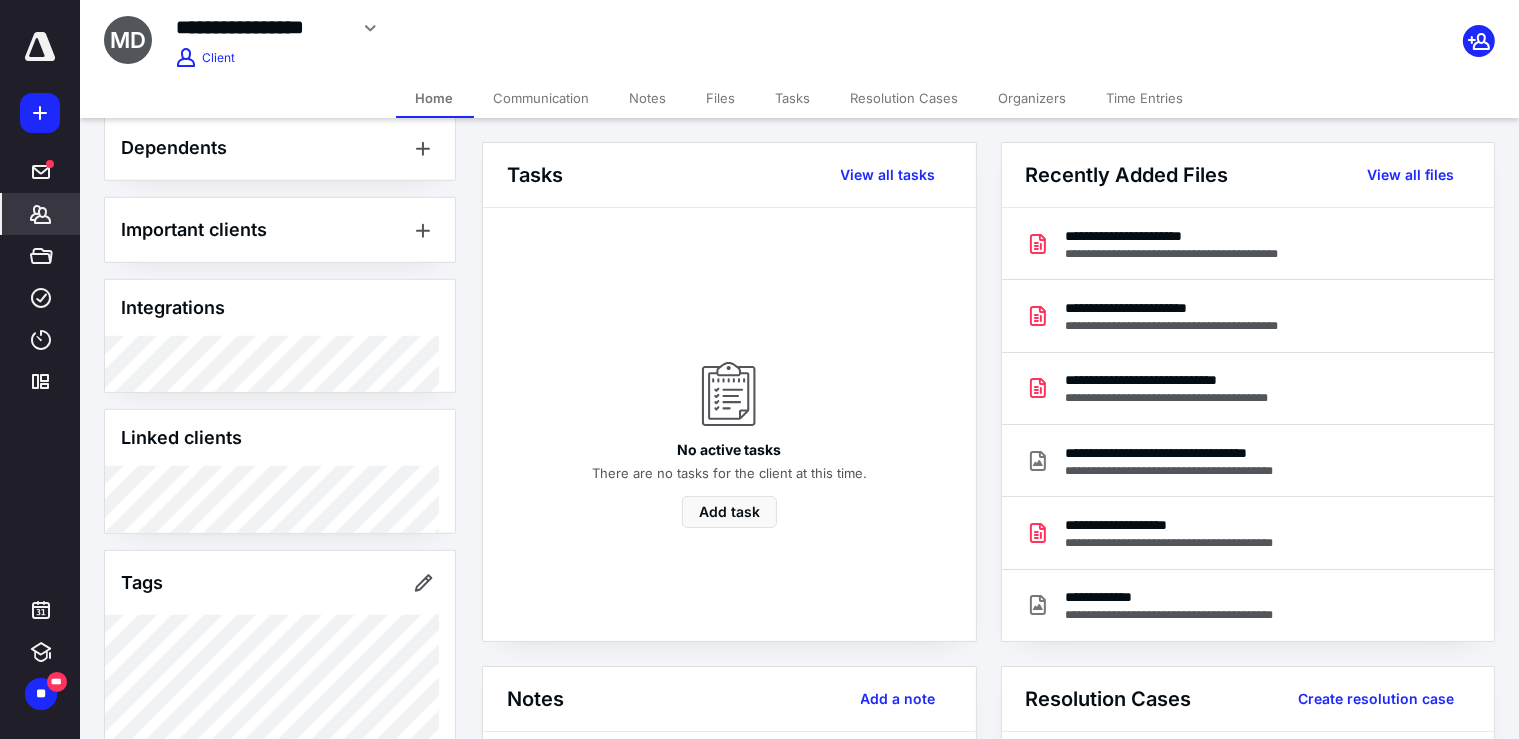 scroll, scrollTop: 1456, scrollLeft: 0, axis: vertical 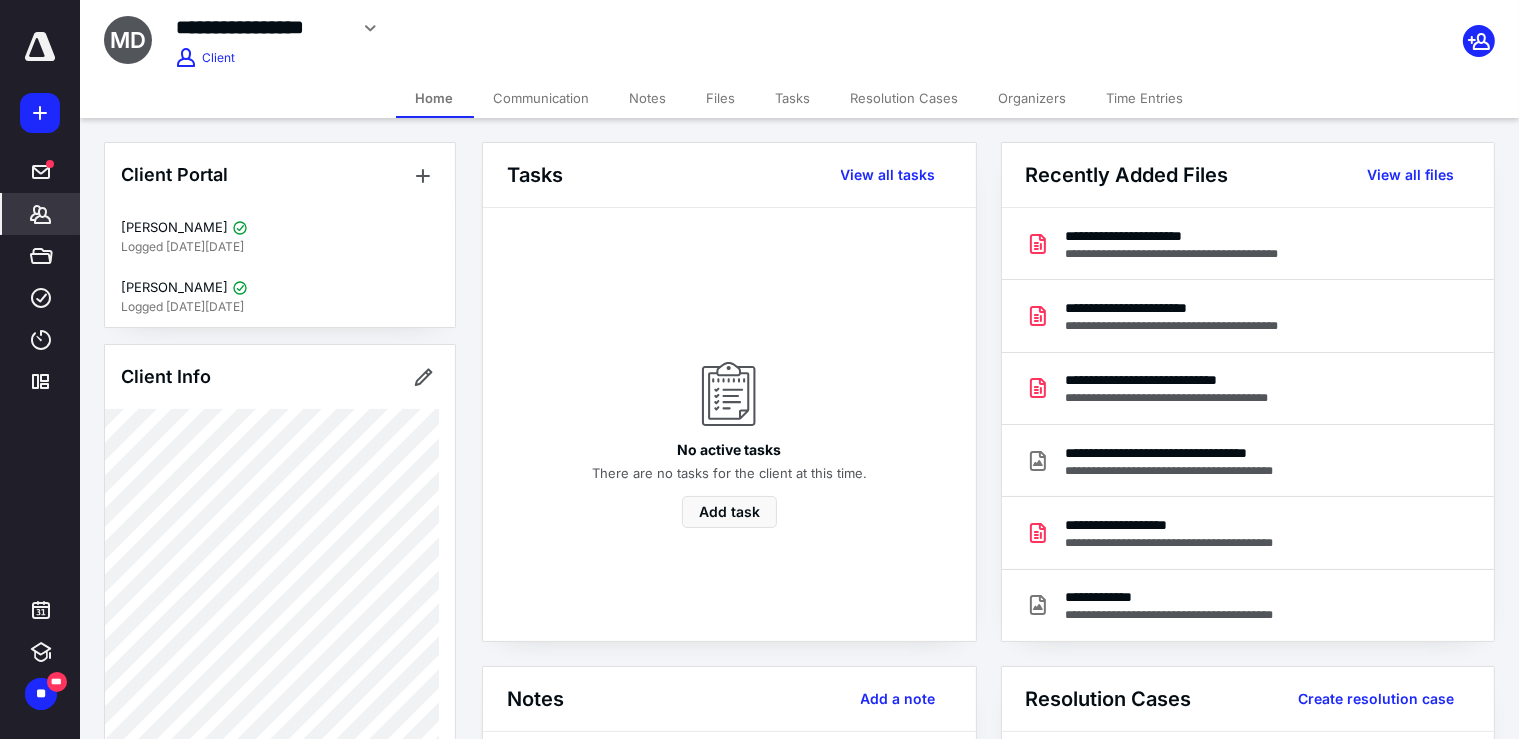 click on "Files" at bounding box center [721, 98] 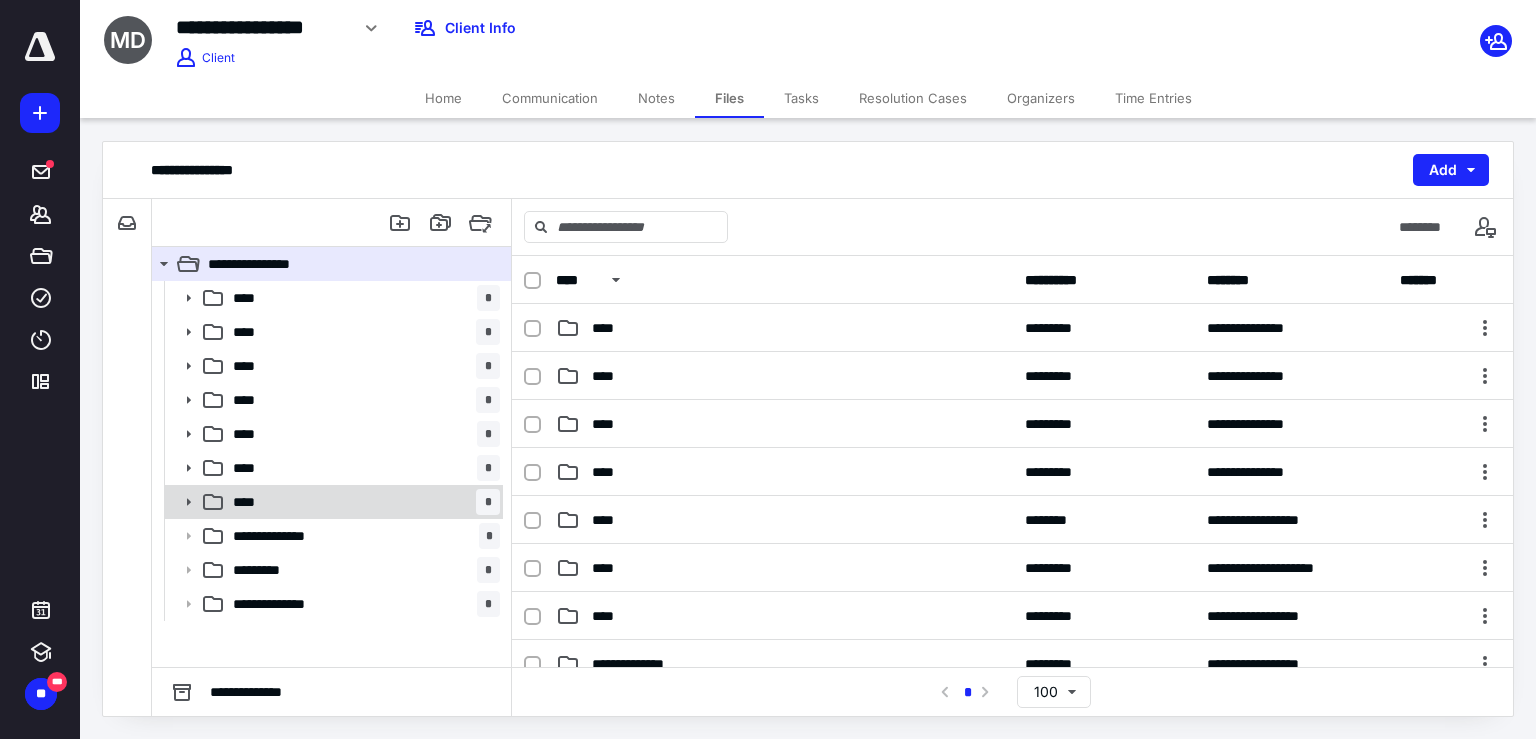 click on "**** *" at bounding box center (362, 502) 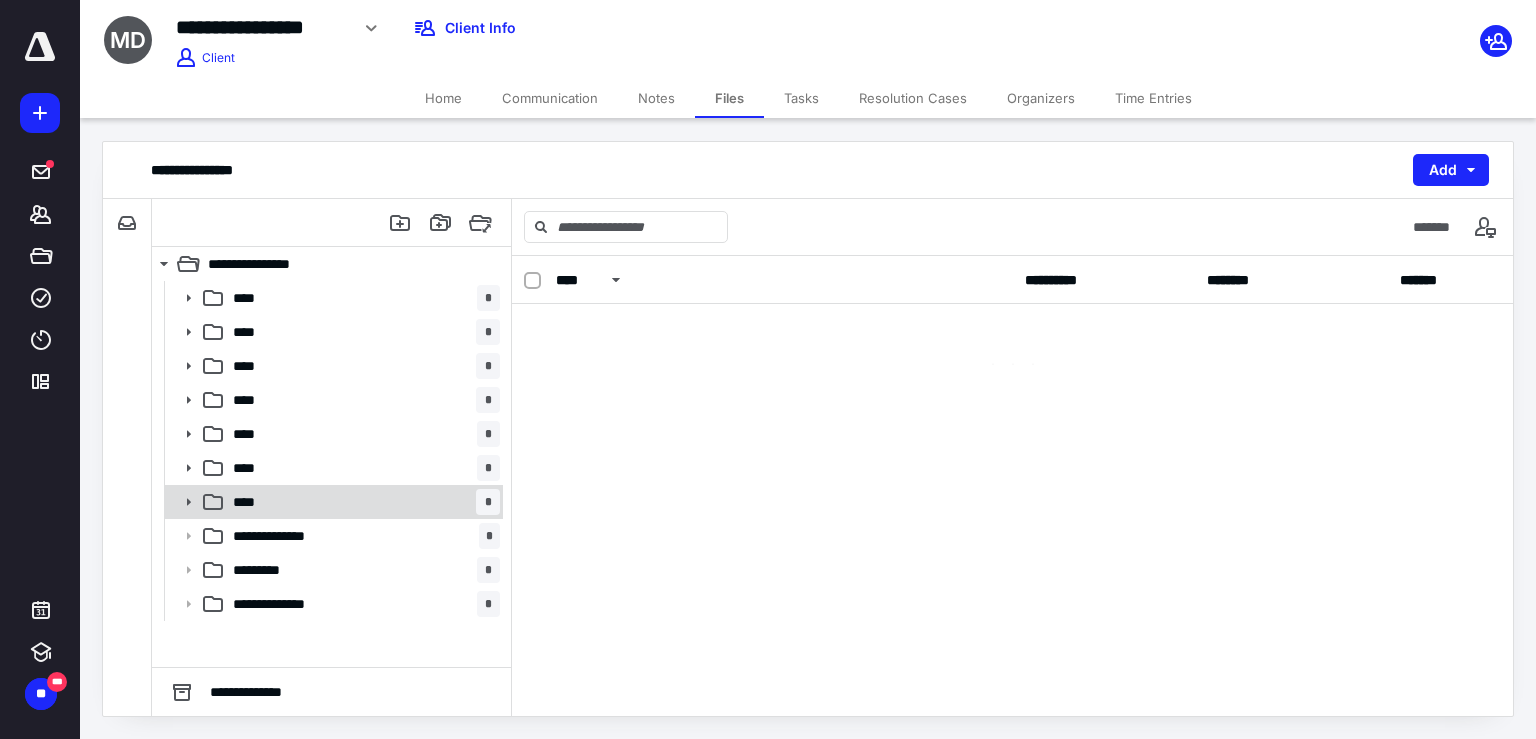 click on "**** *" at bounding box center [362, 502] 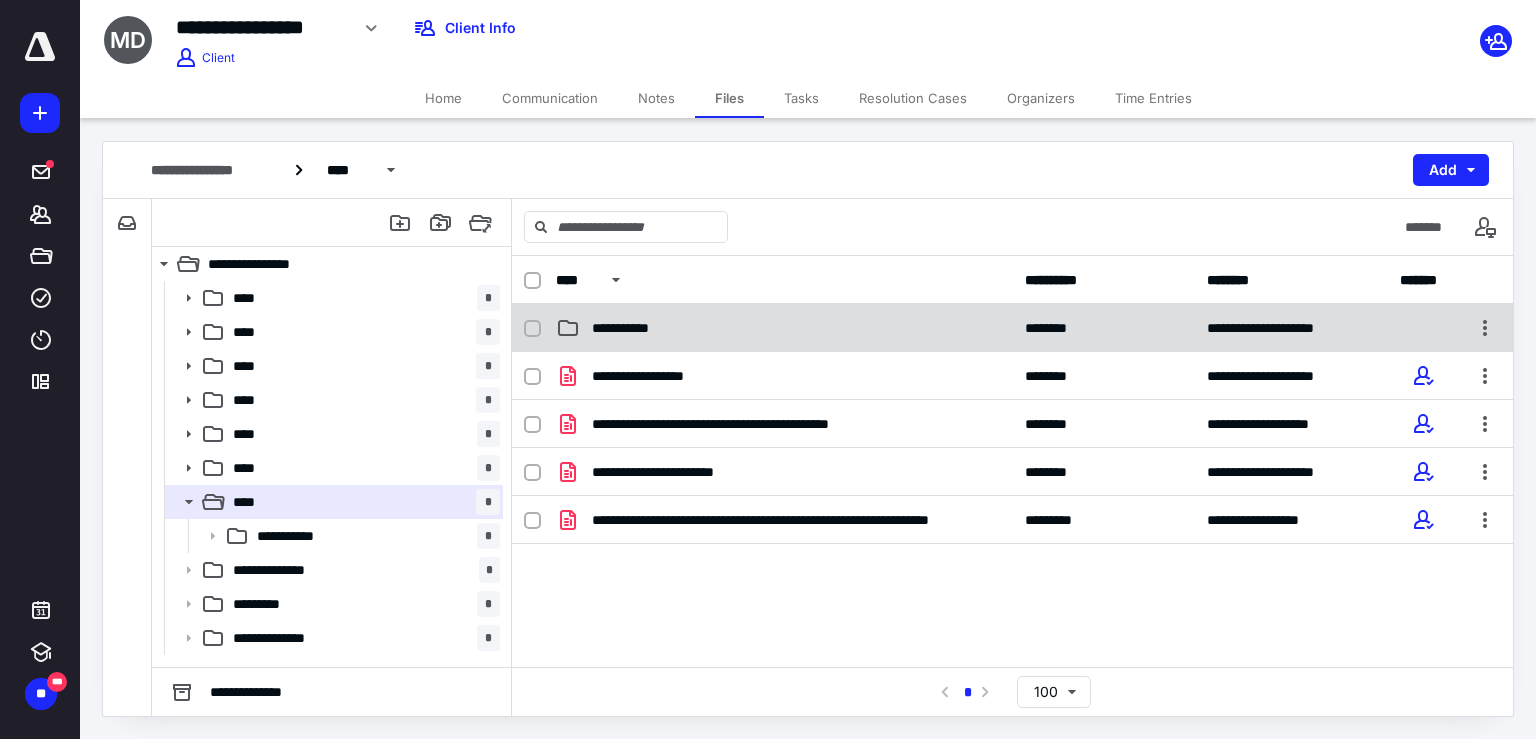 click on "**********" at bounding box center (1012, 328) 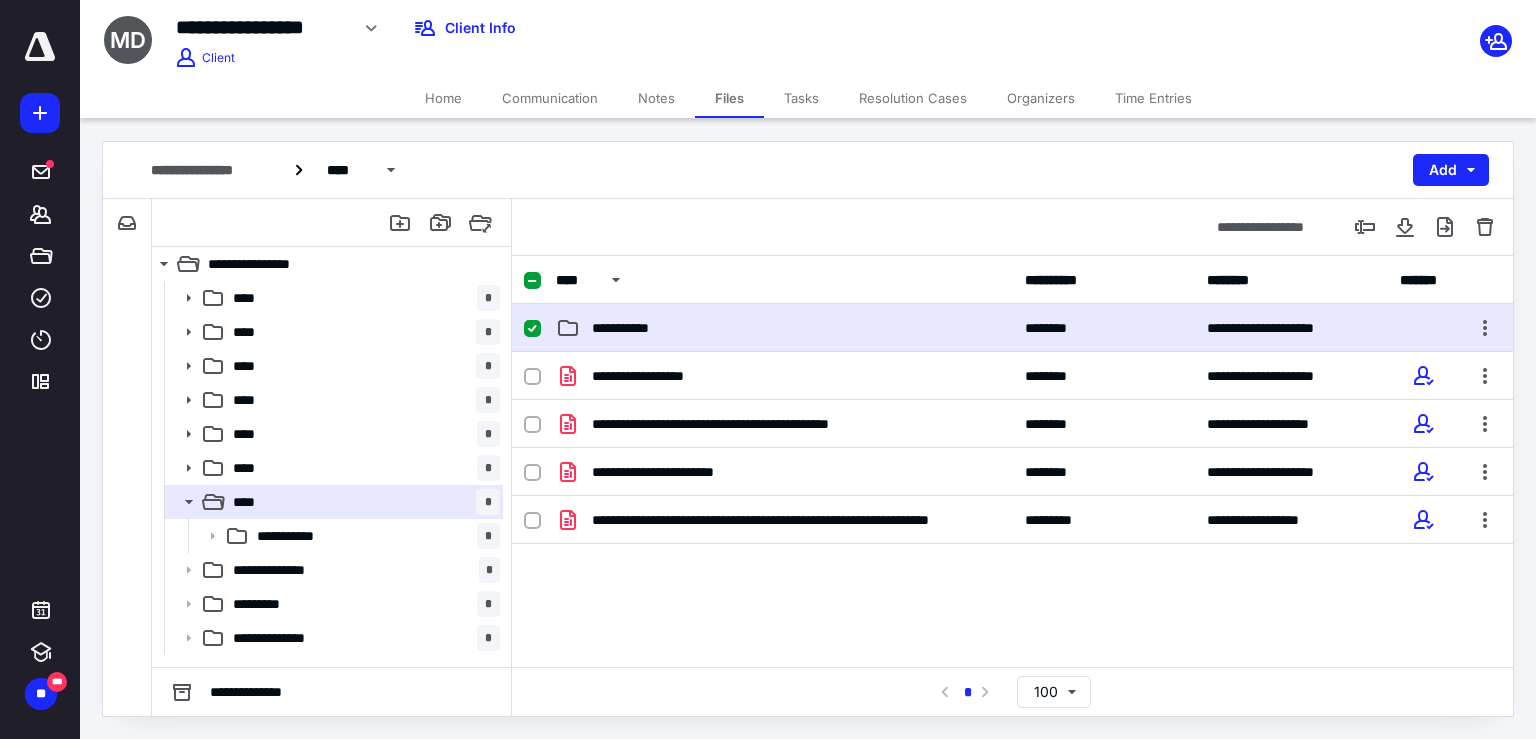 click on "**********" at bounding box center [1012, 328] 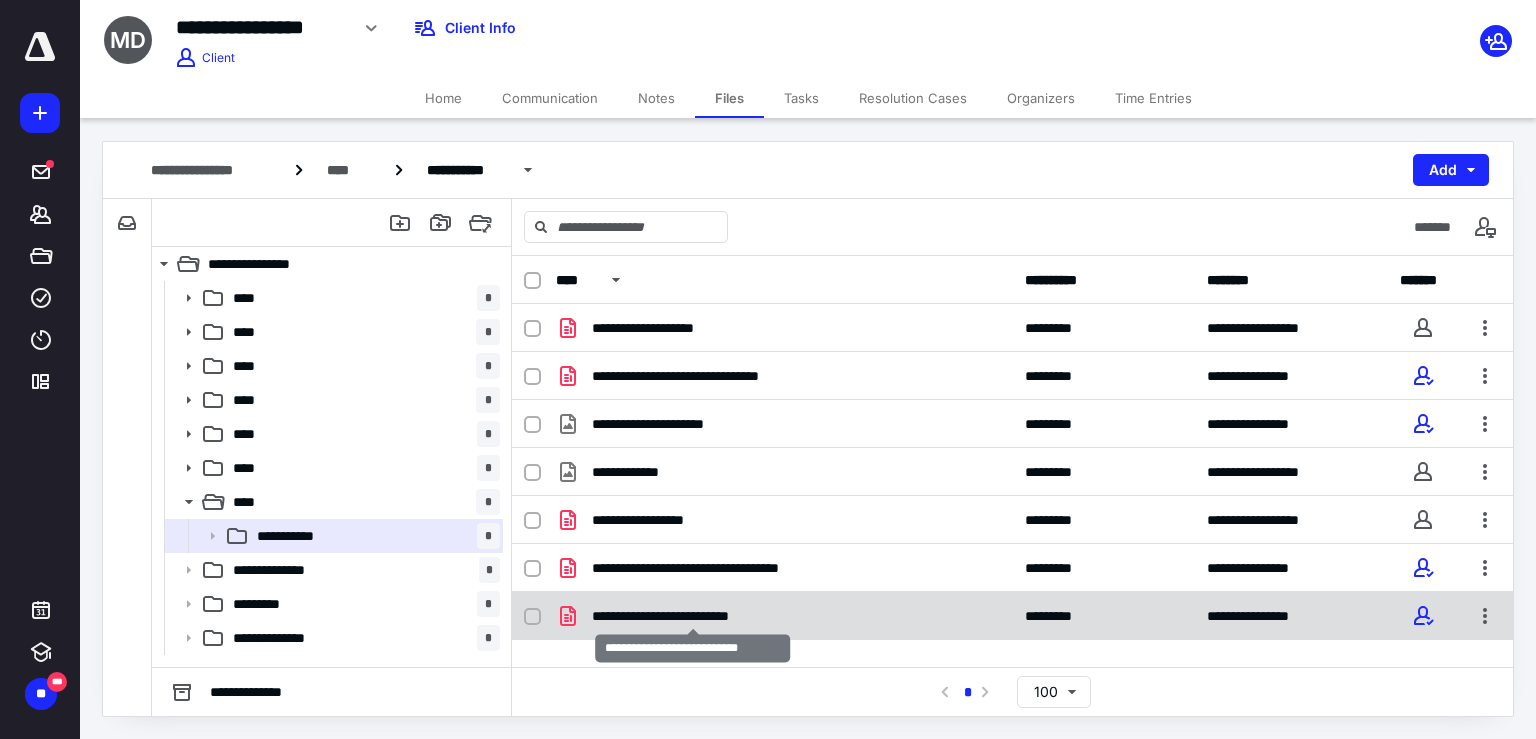 click on "**********" at bounding box center (693, 616) 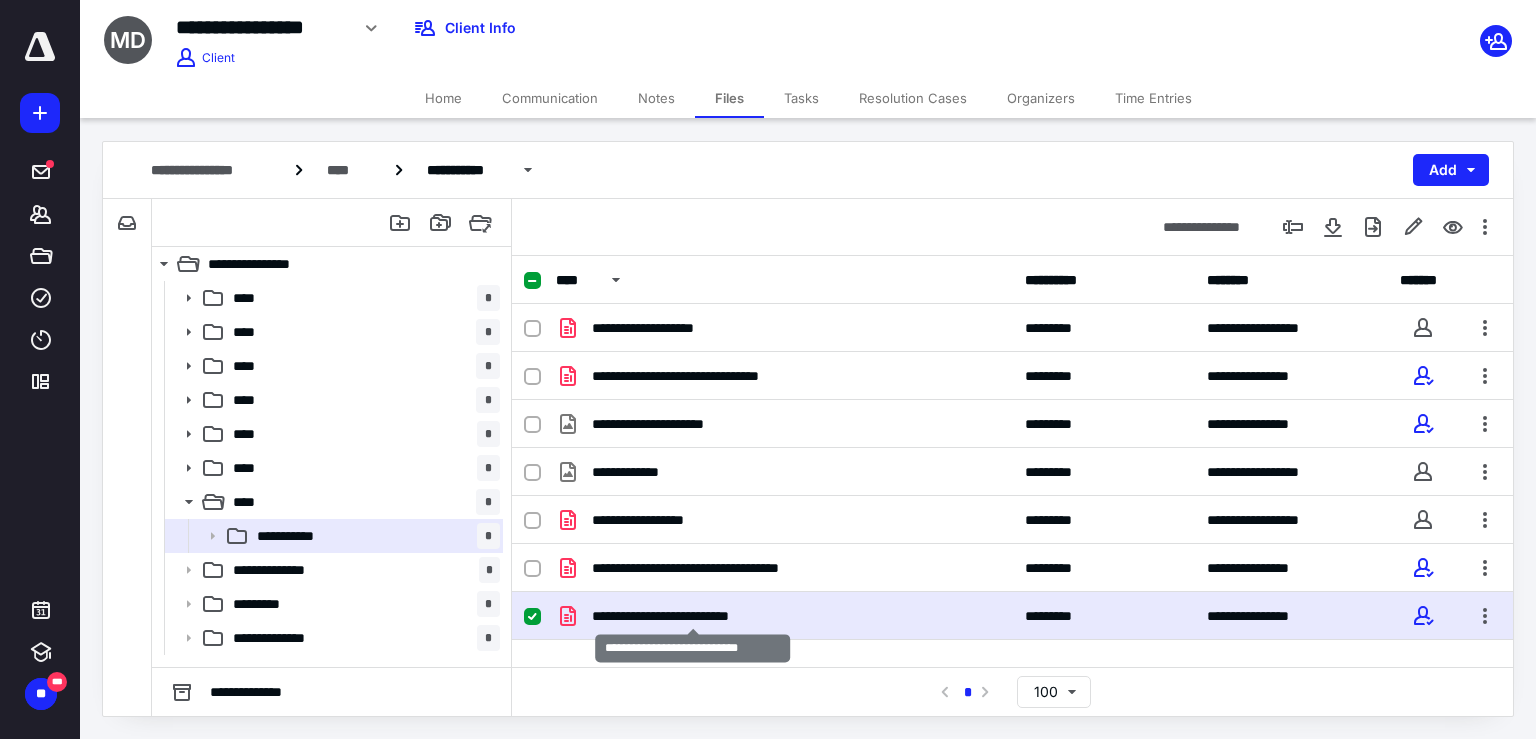 click on "**********" at bounding box center [693, 616] 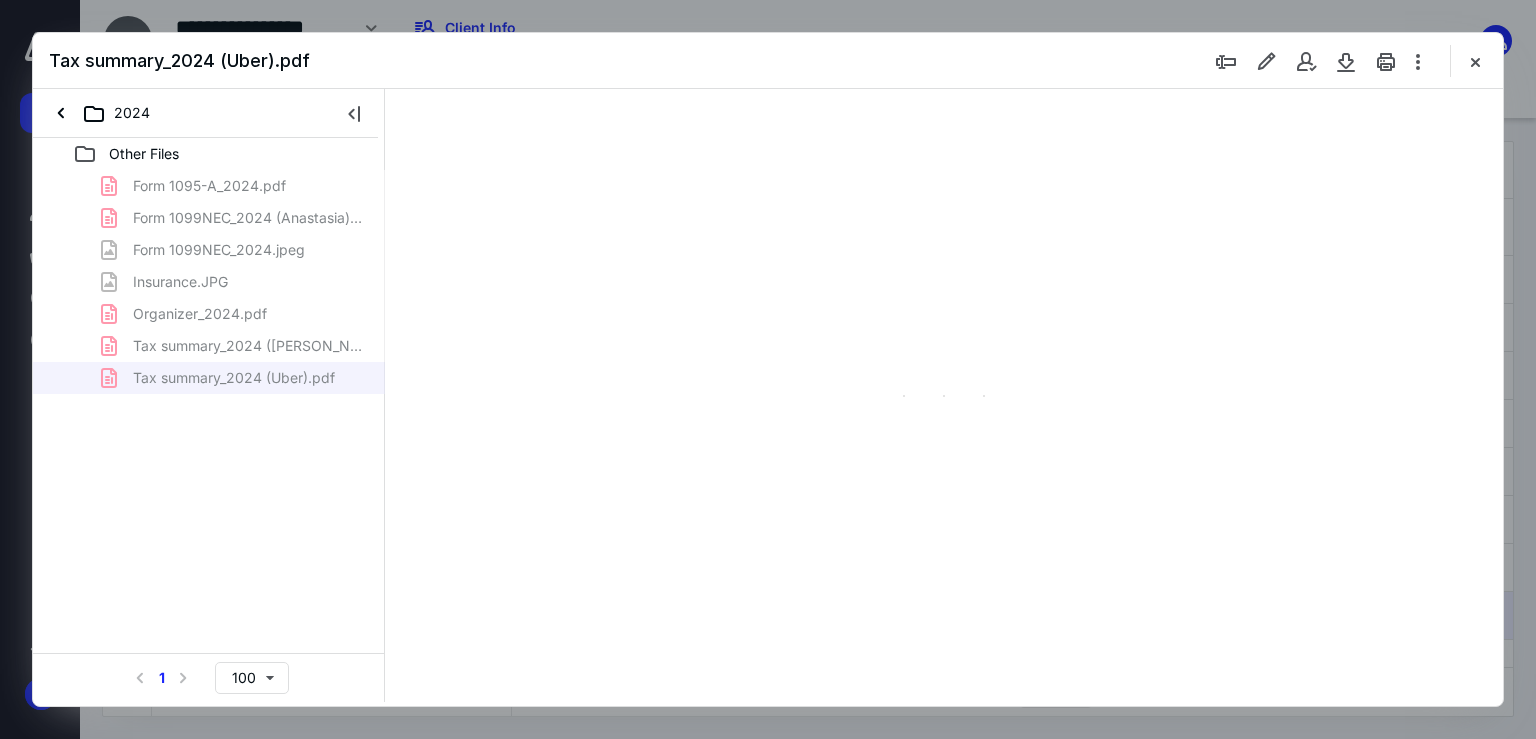 type on "180" 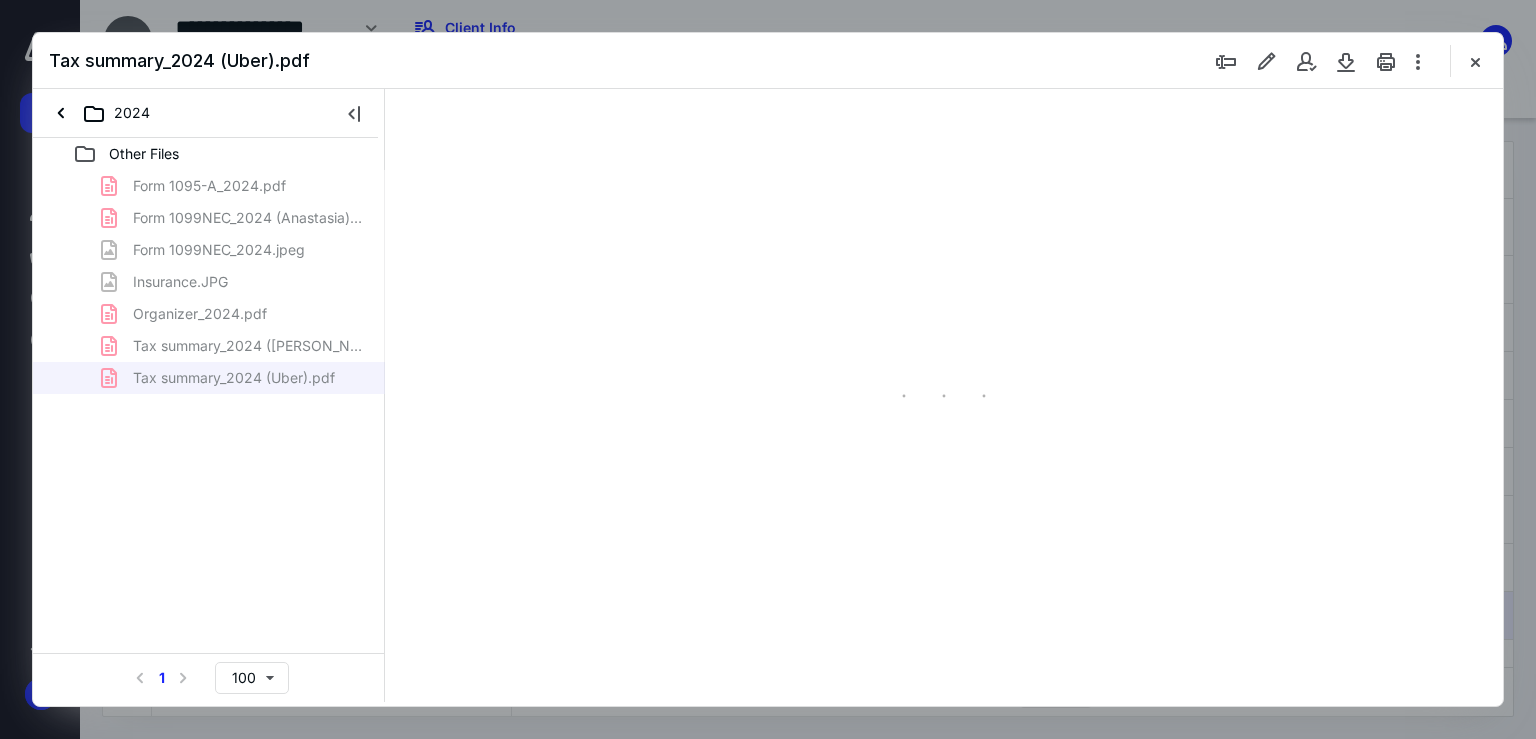 scroll, scrollTop: 0, scrollLeft: 0, axis: both 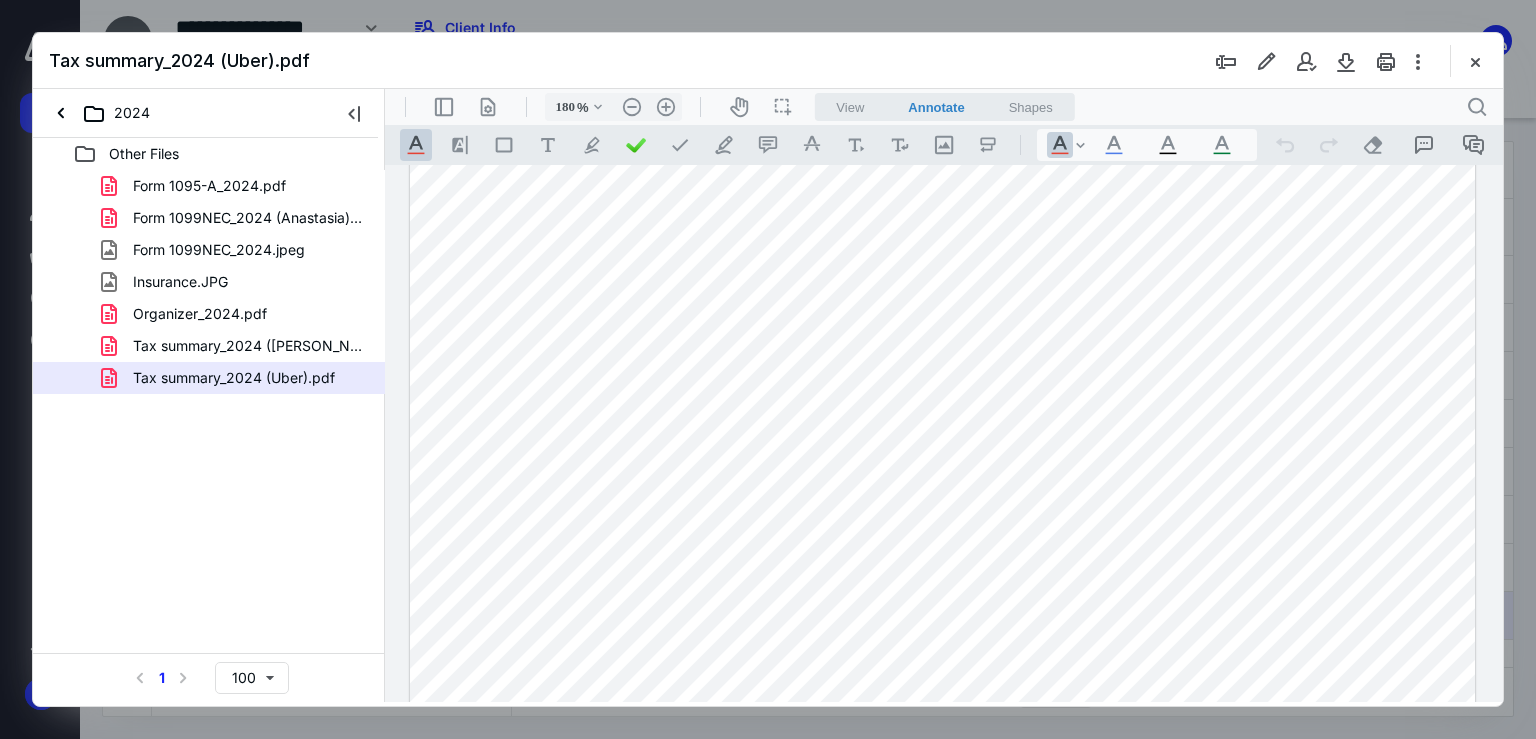 click at bounding box center (943, 843) 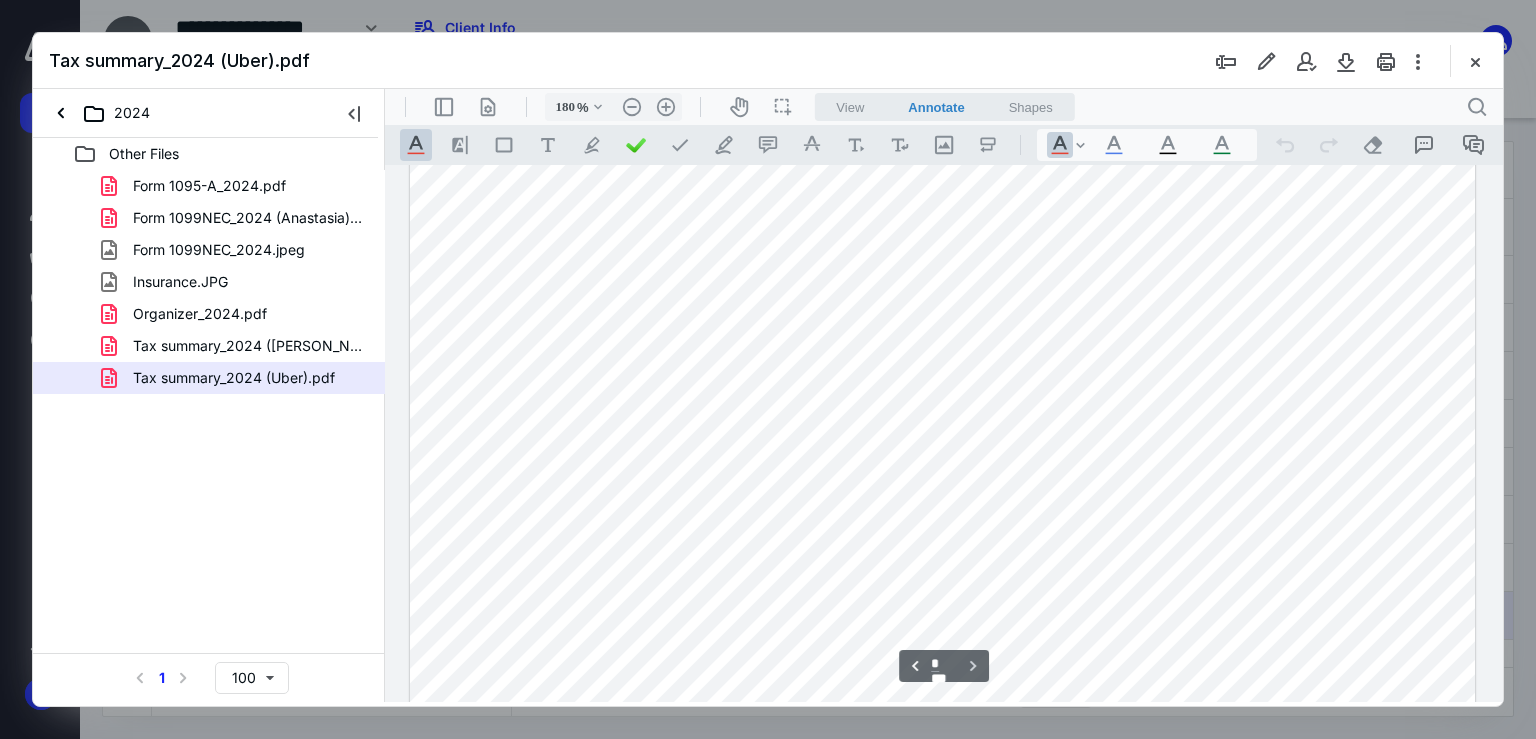 scroll, scrollTop: 3686, scrollLeft: 0, axis: vertical 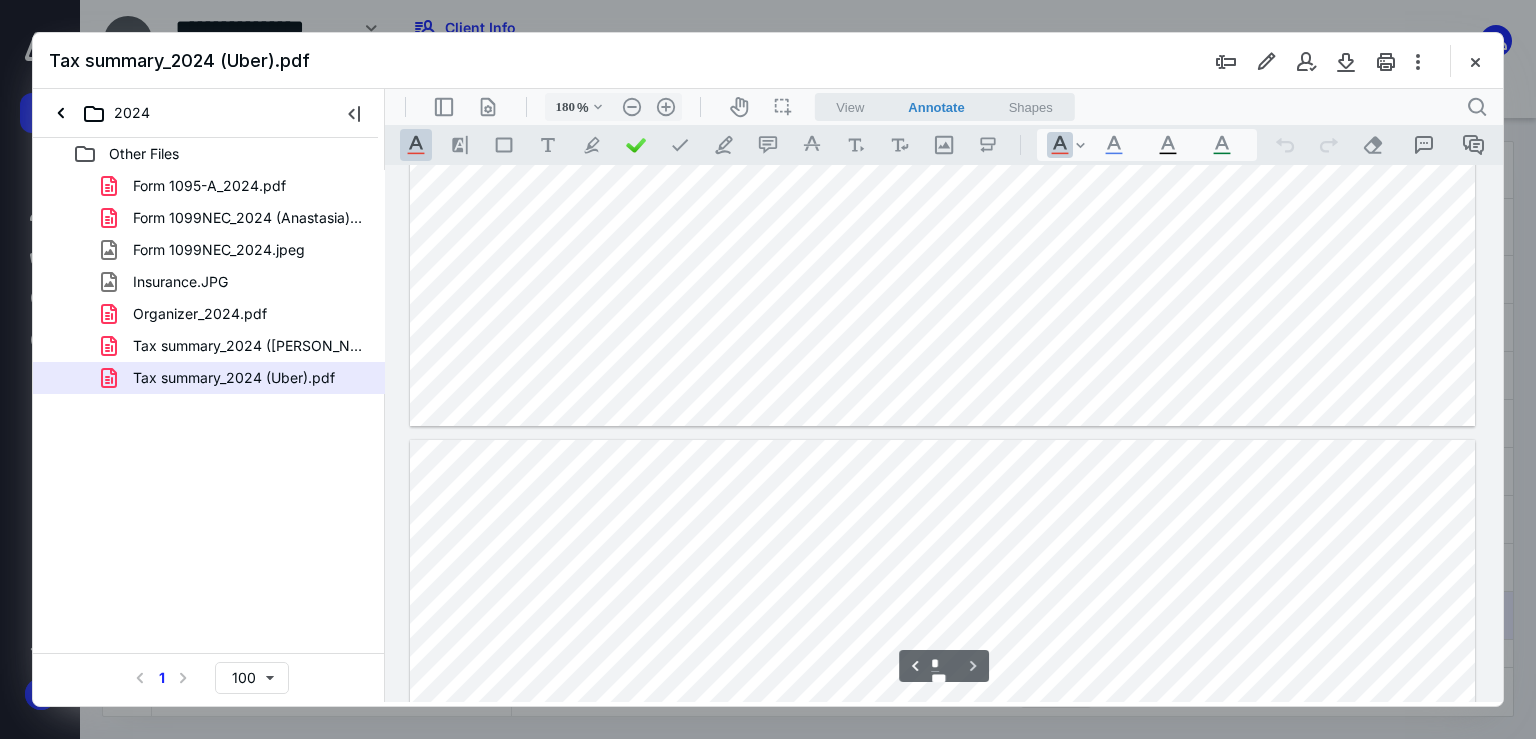 type on "*" 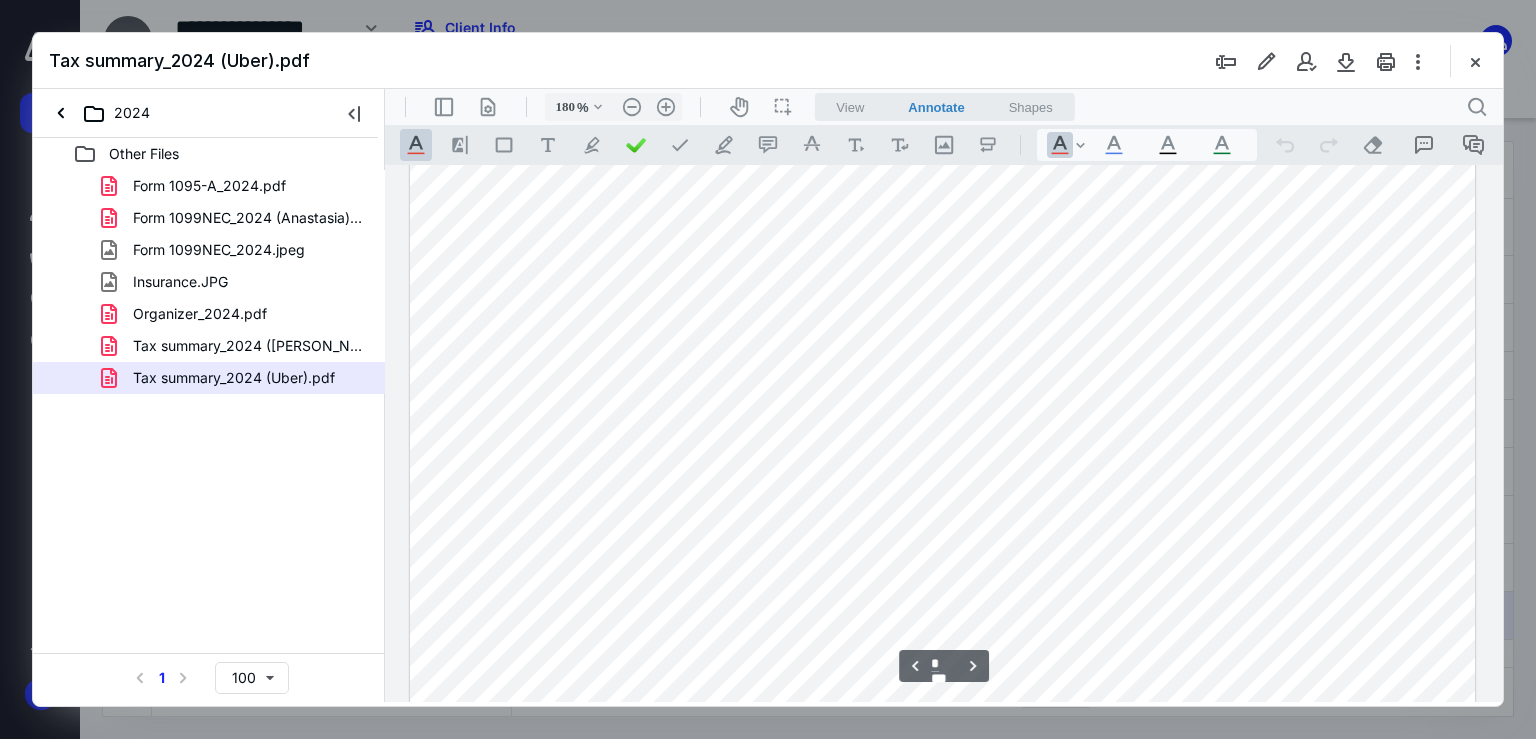 scroll, scrollTop: 2159, scrollLeft: 0, axis: vertical 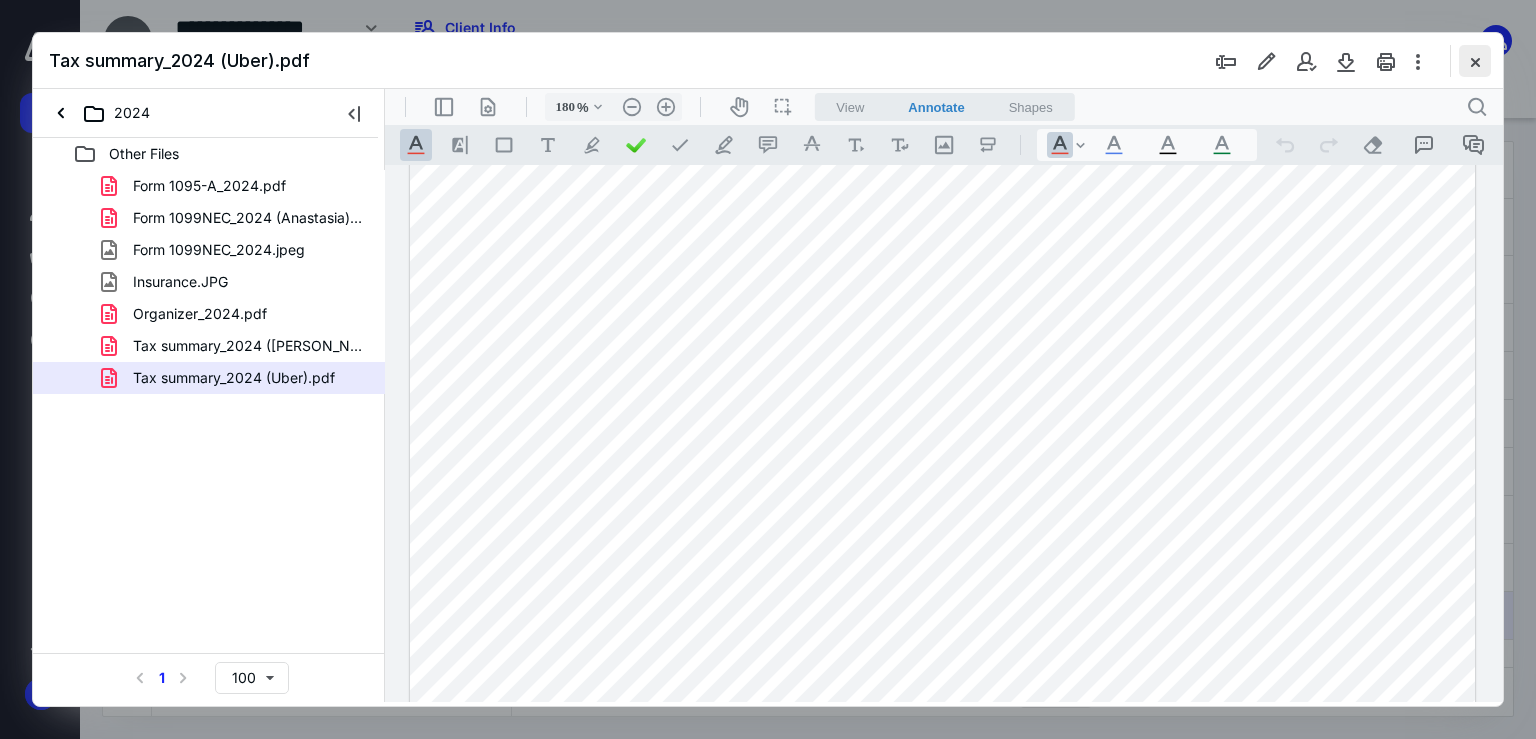 click at bounding box center [1475, 61] 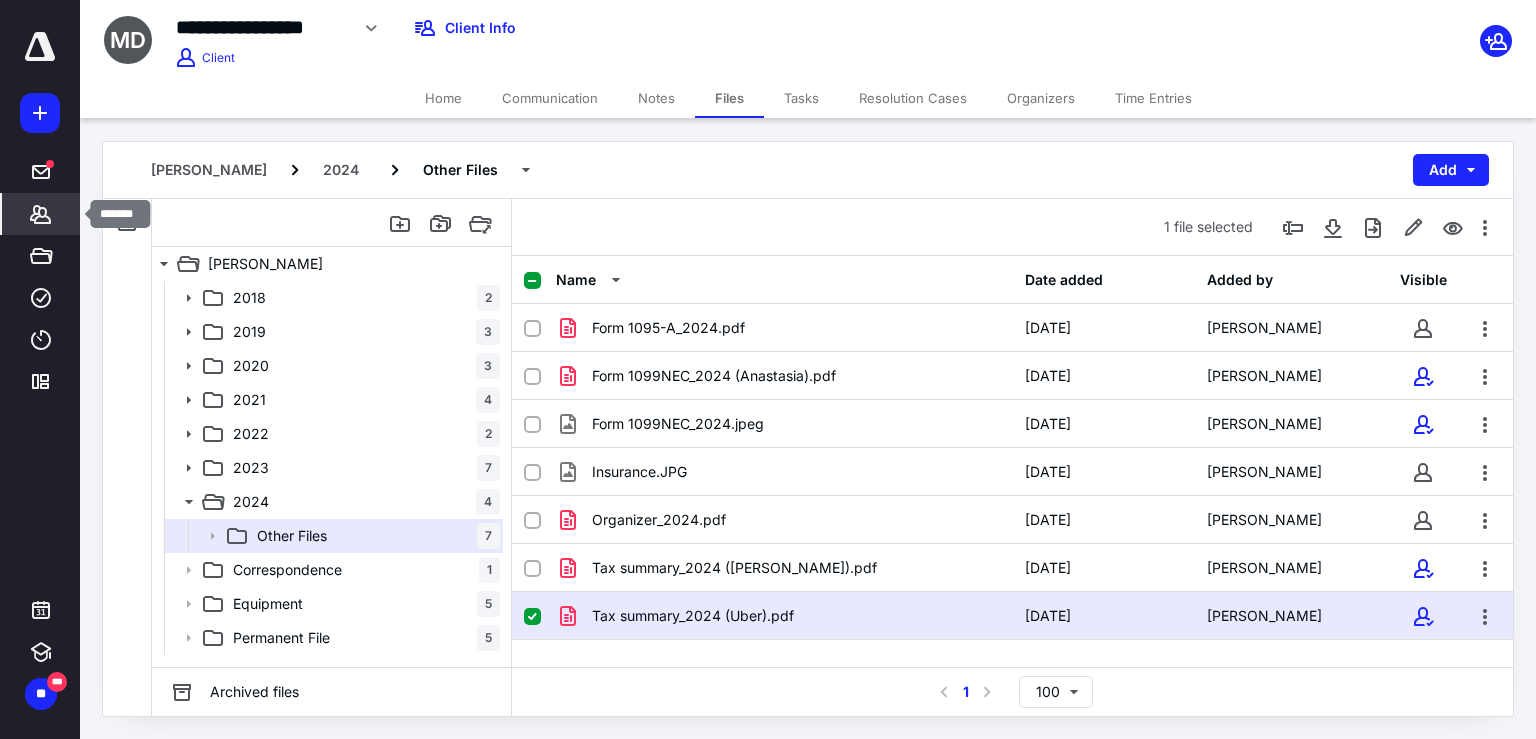 click on "*******" at bounding box center [41, 214] 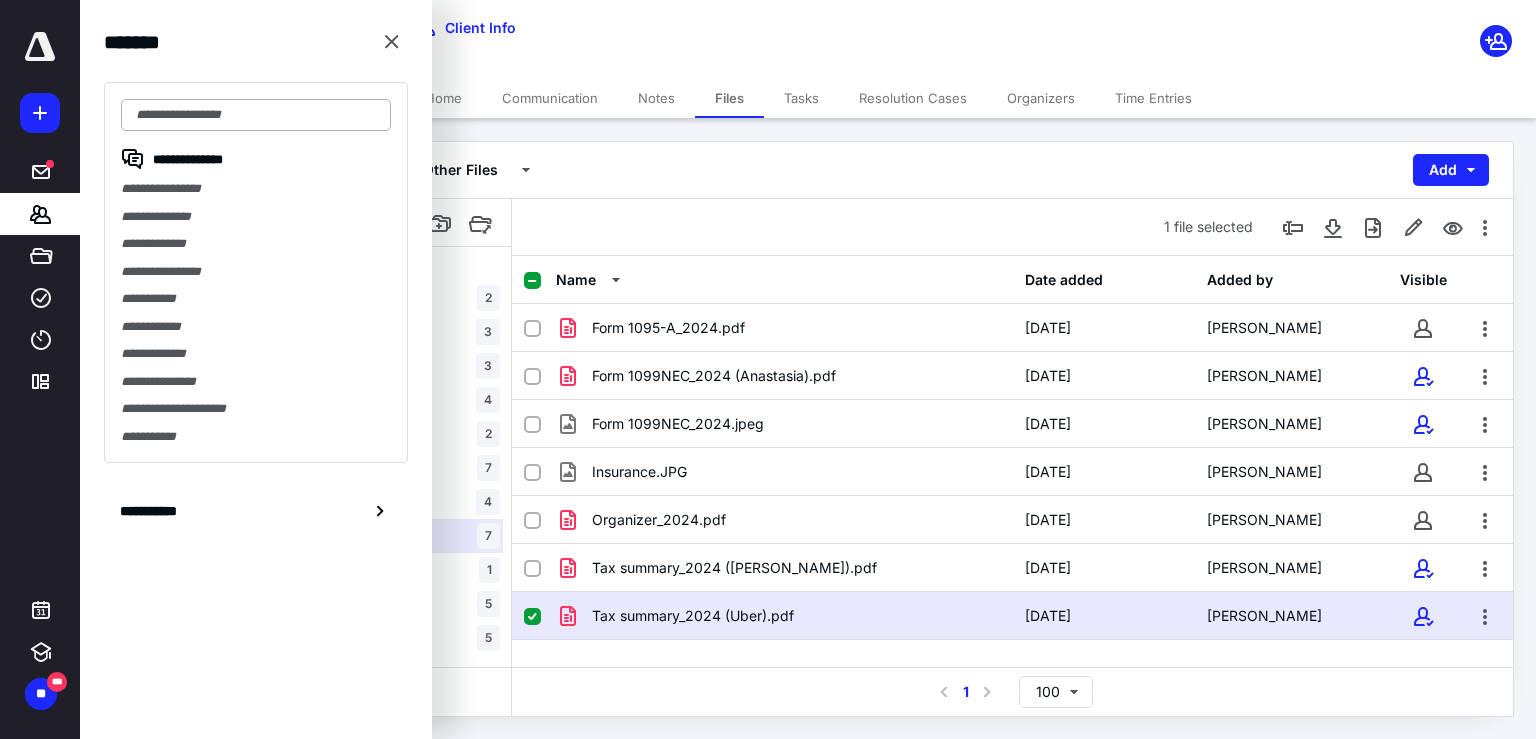 click at bounding box center [256, 115] 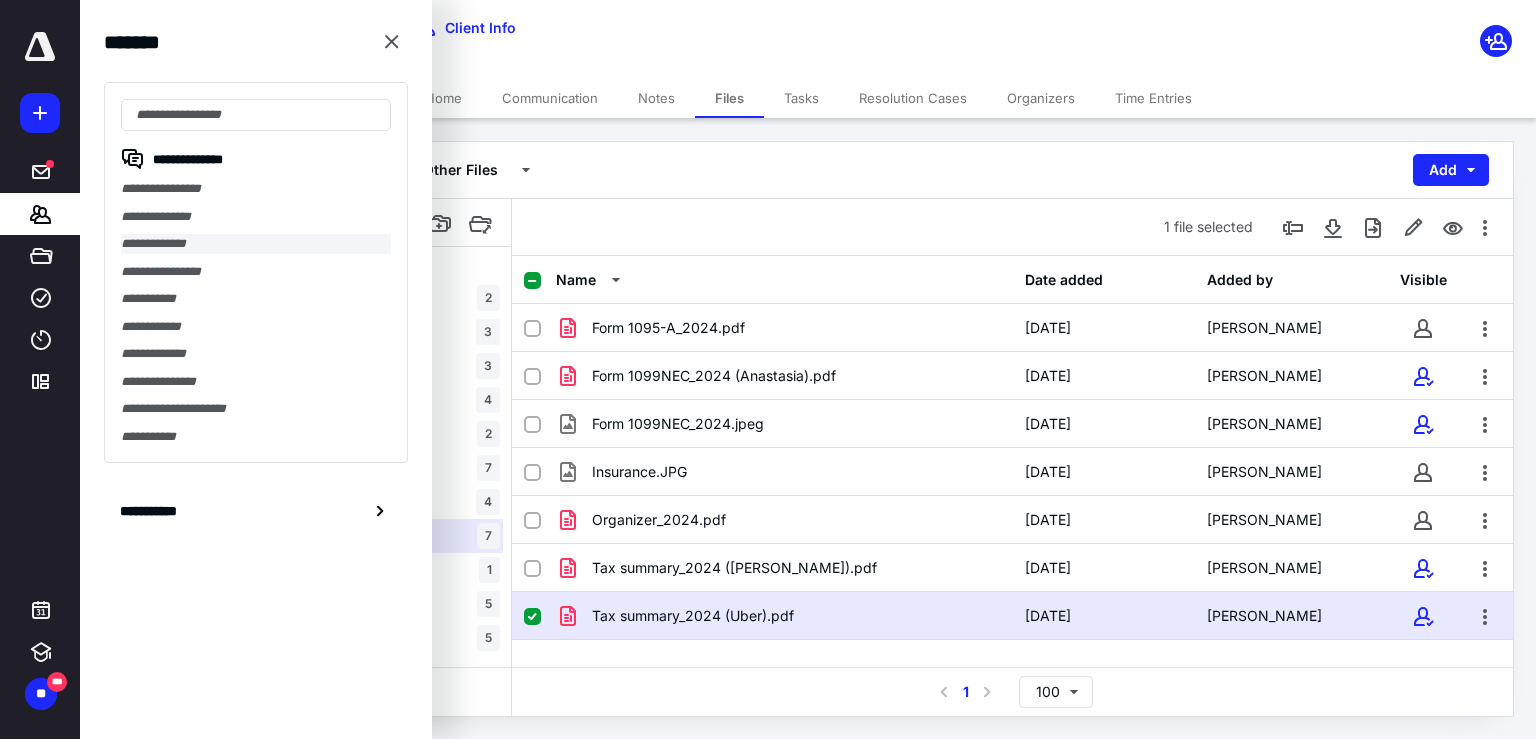 click on "**********" at bounding box center (256, 244) 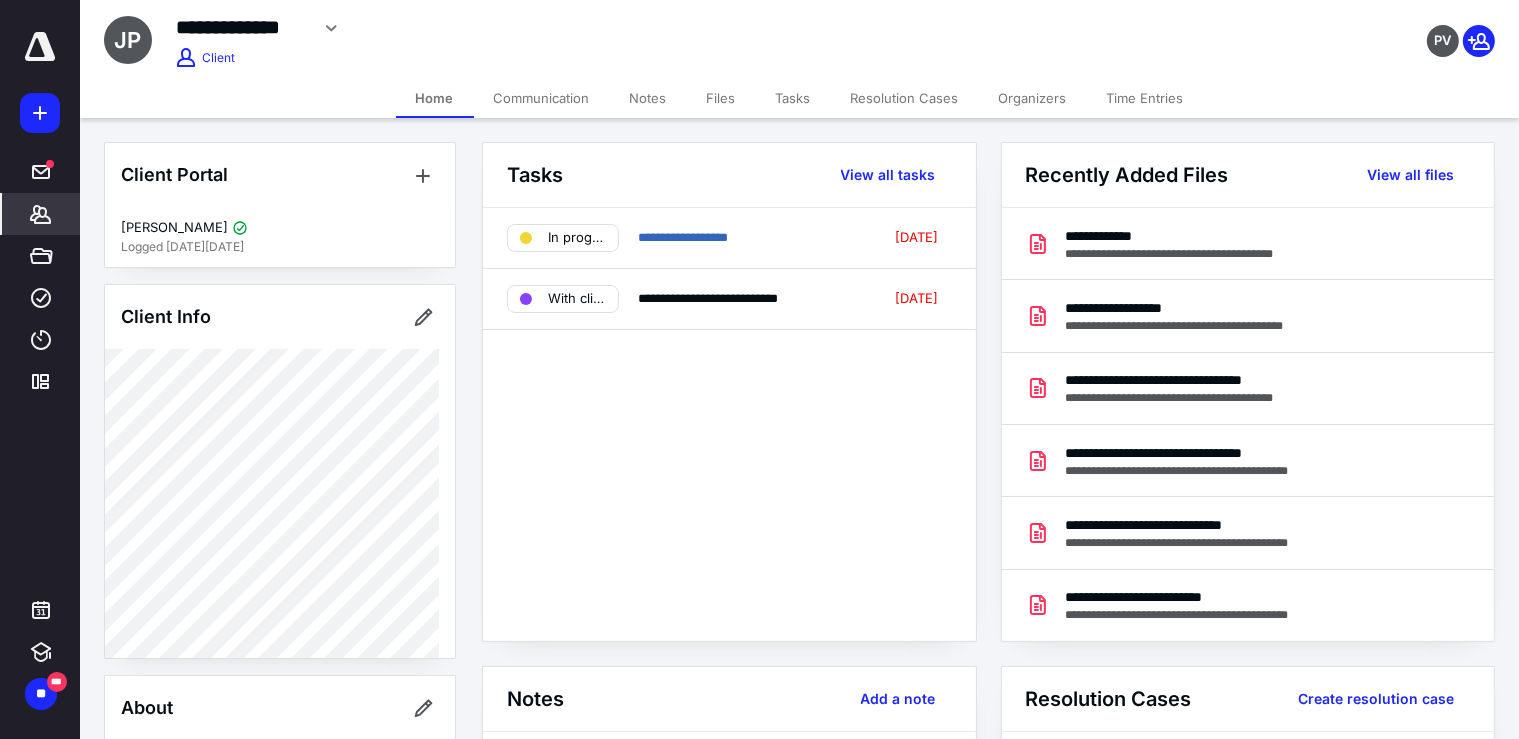click on "Files" at bounding box center (721, 98) 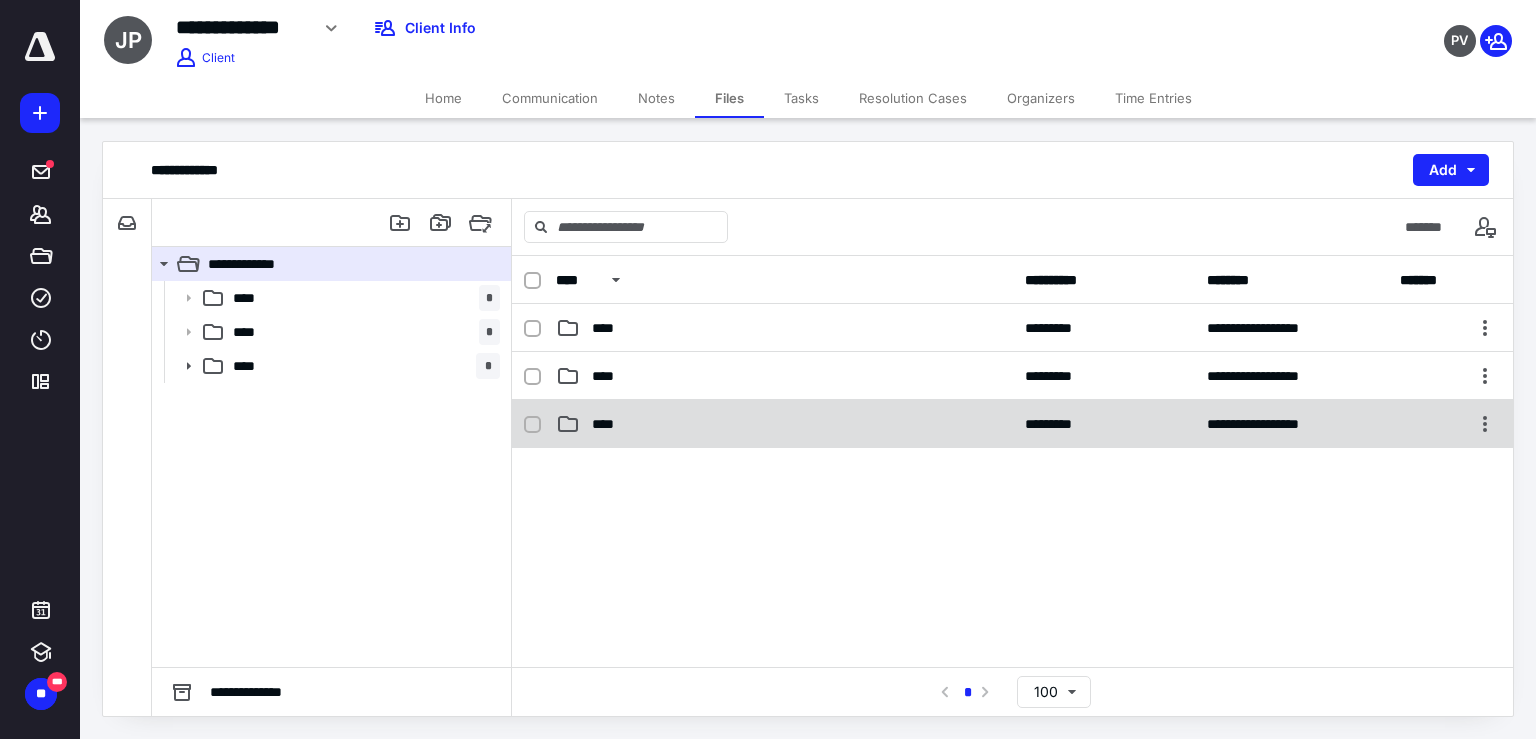 click on "**********" at bounding box center (1012, 424) 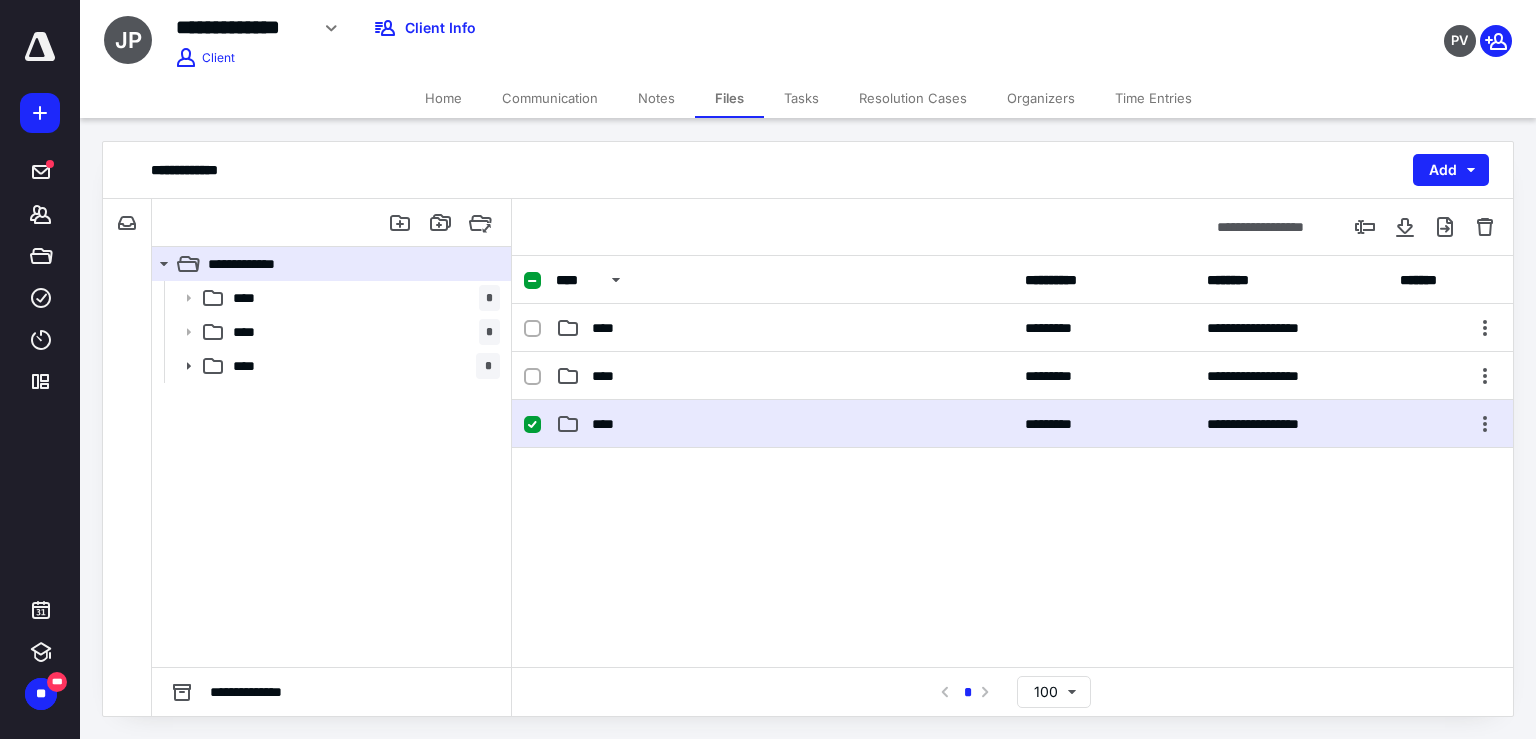 click on "**********" at bounding box center (1012, 424) 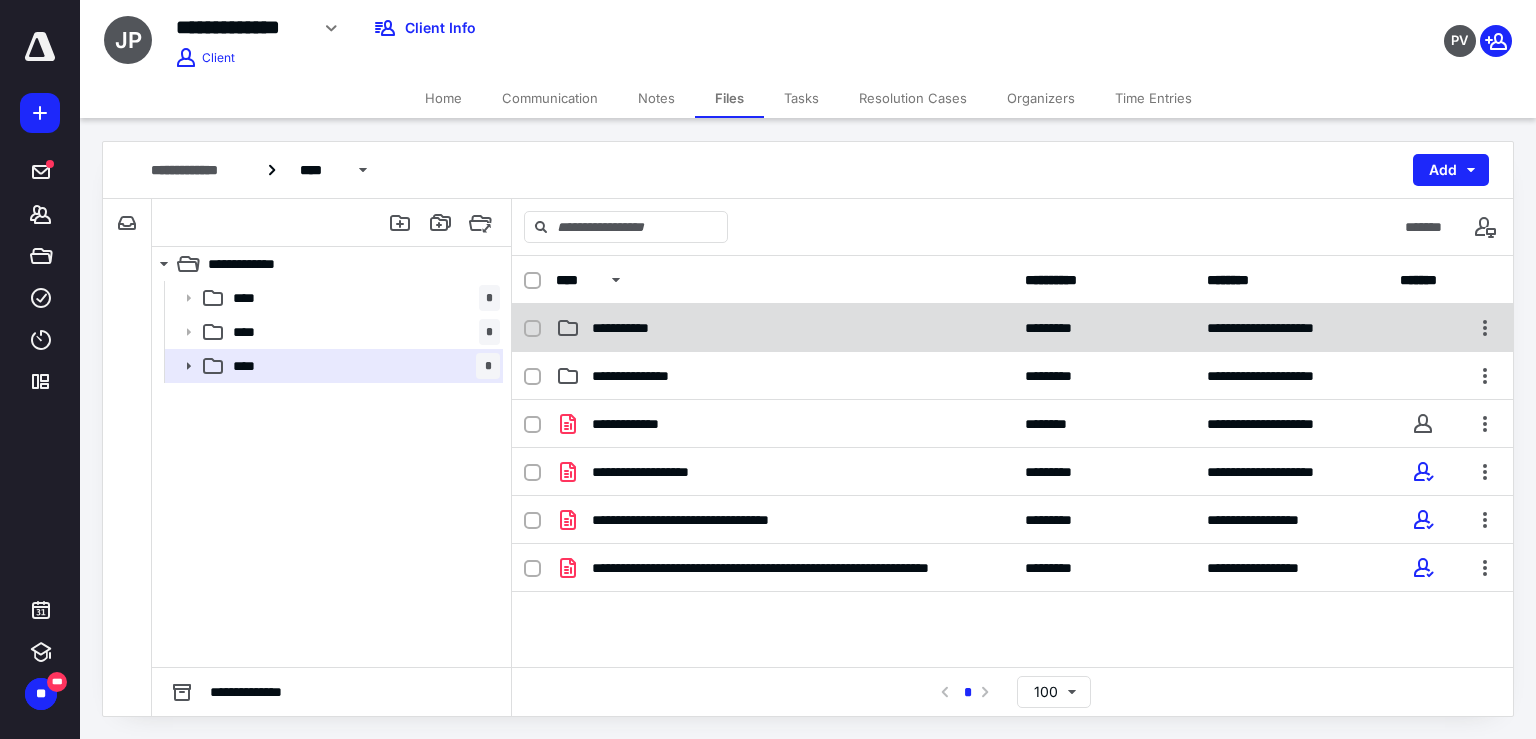 click on "**********" at bounding box center (633, 328) 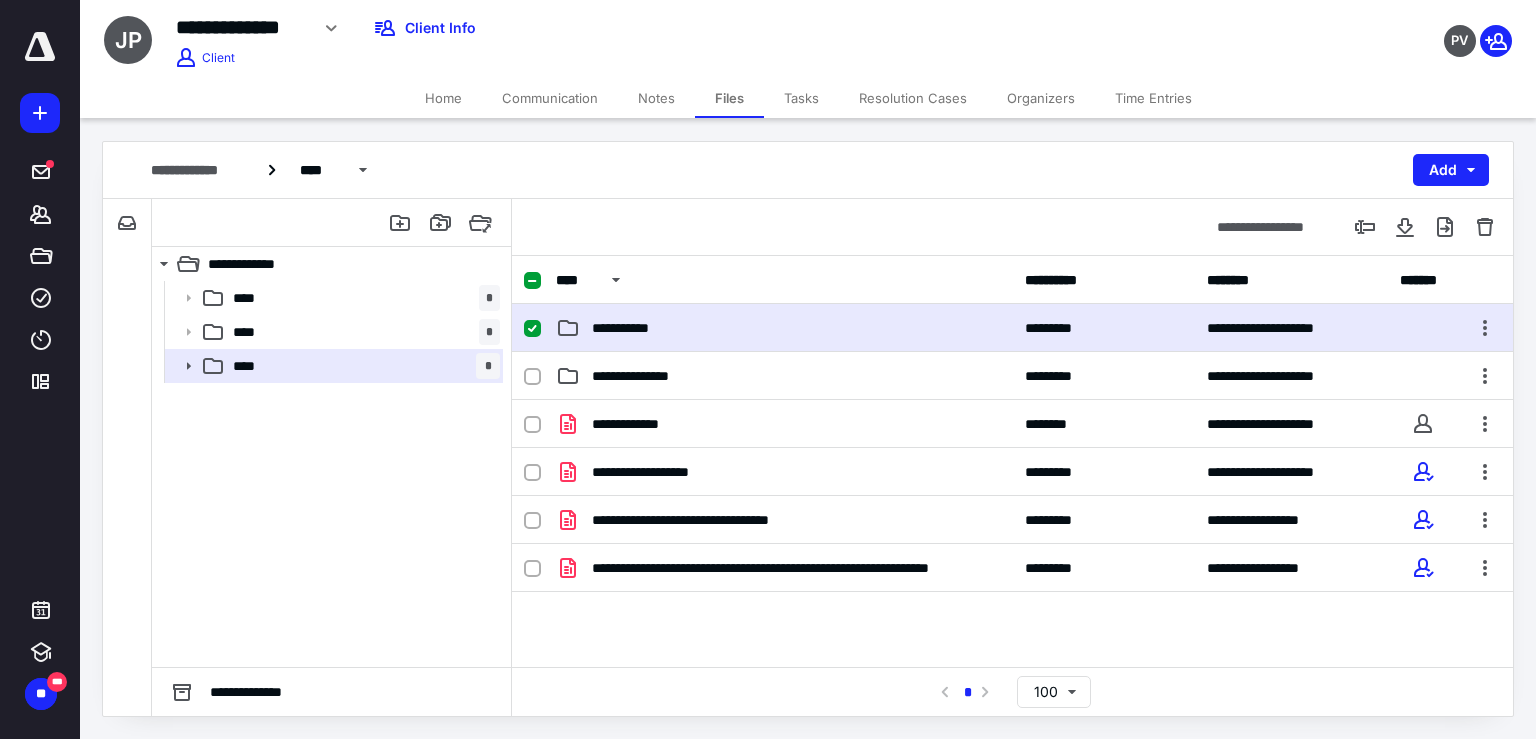 click on "**********" at bounding box center [633, 328] 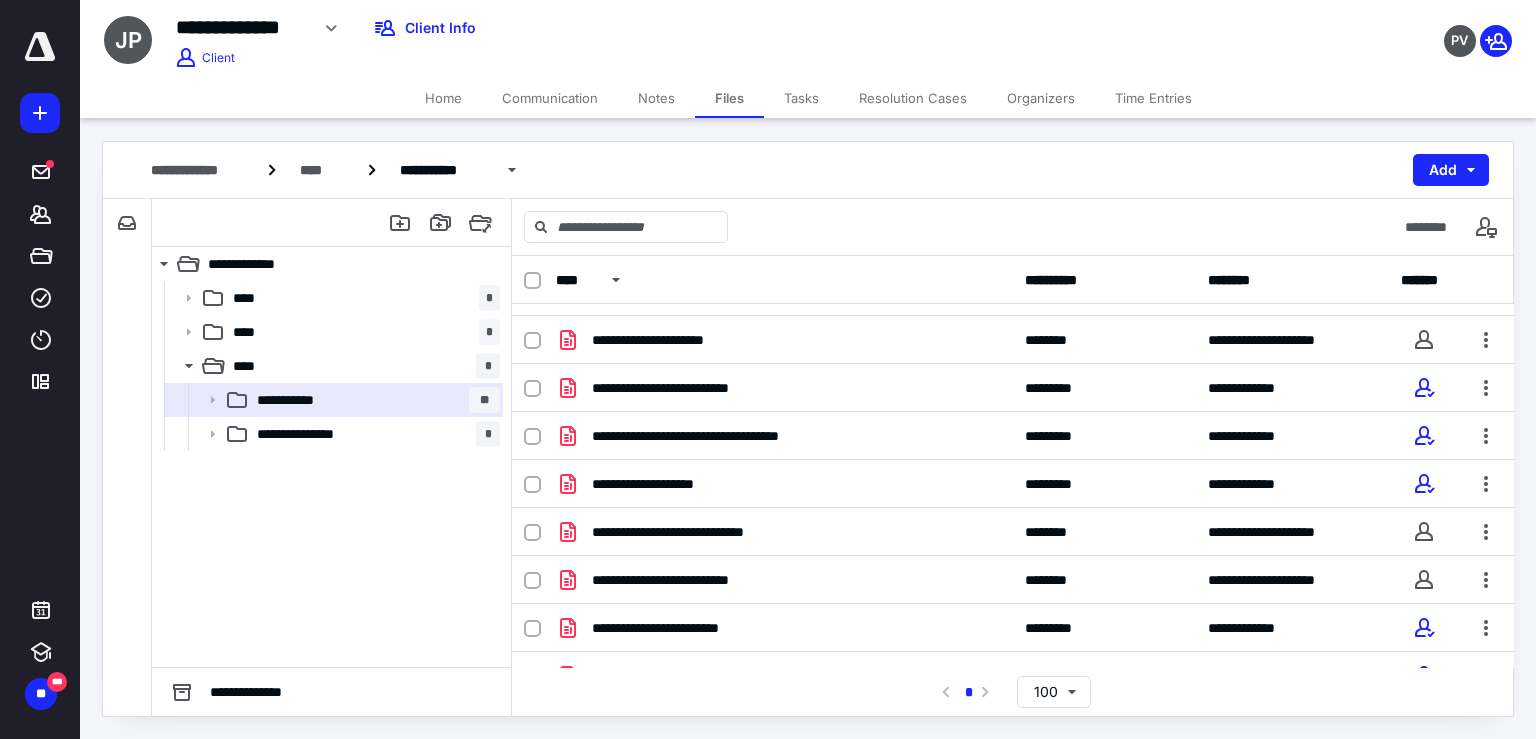 scroll, scrollTop: 426, scrollLeft: 0, axis: vertical 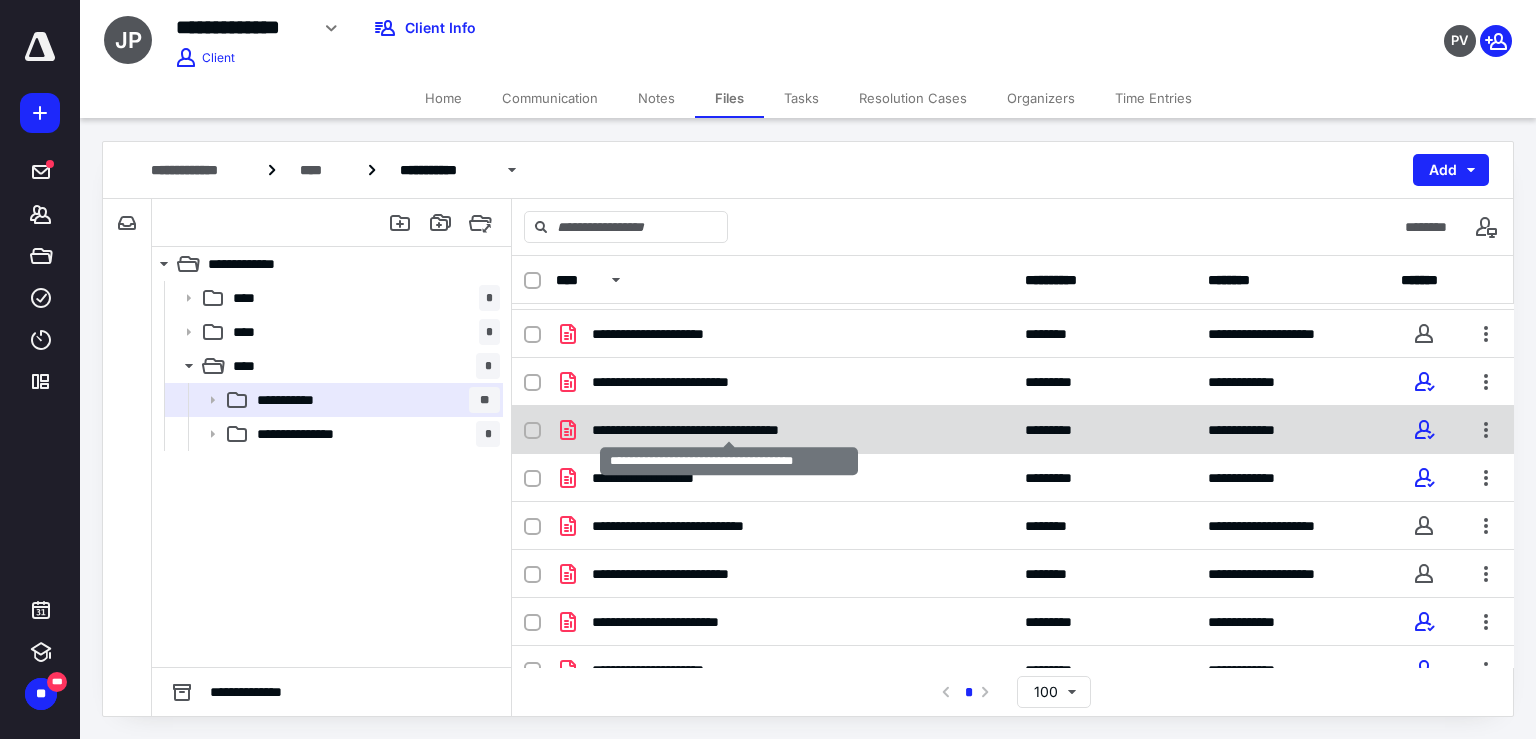 click on "**********" at bounding box center [729, 430] 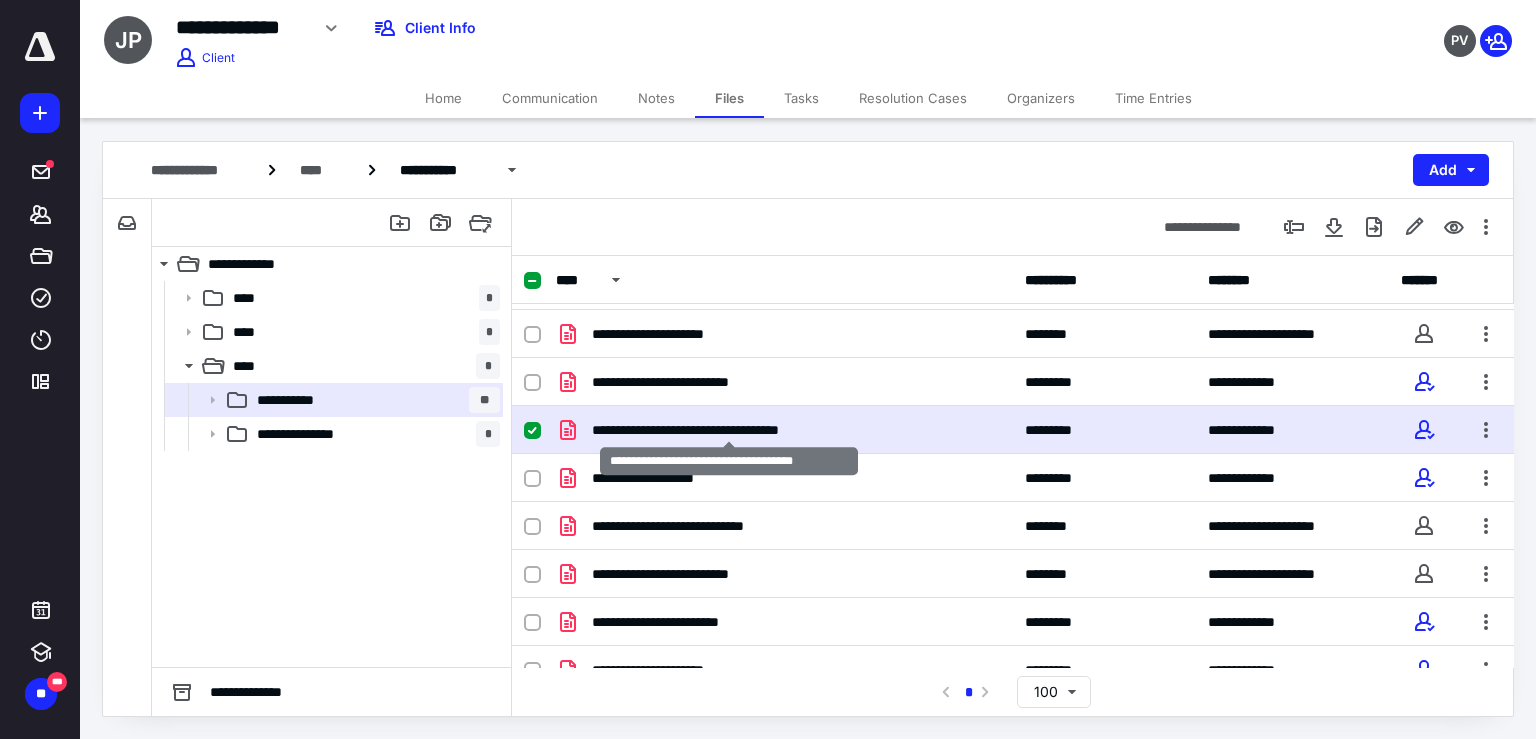 click on "**********" at bounding box center (729, 430) 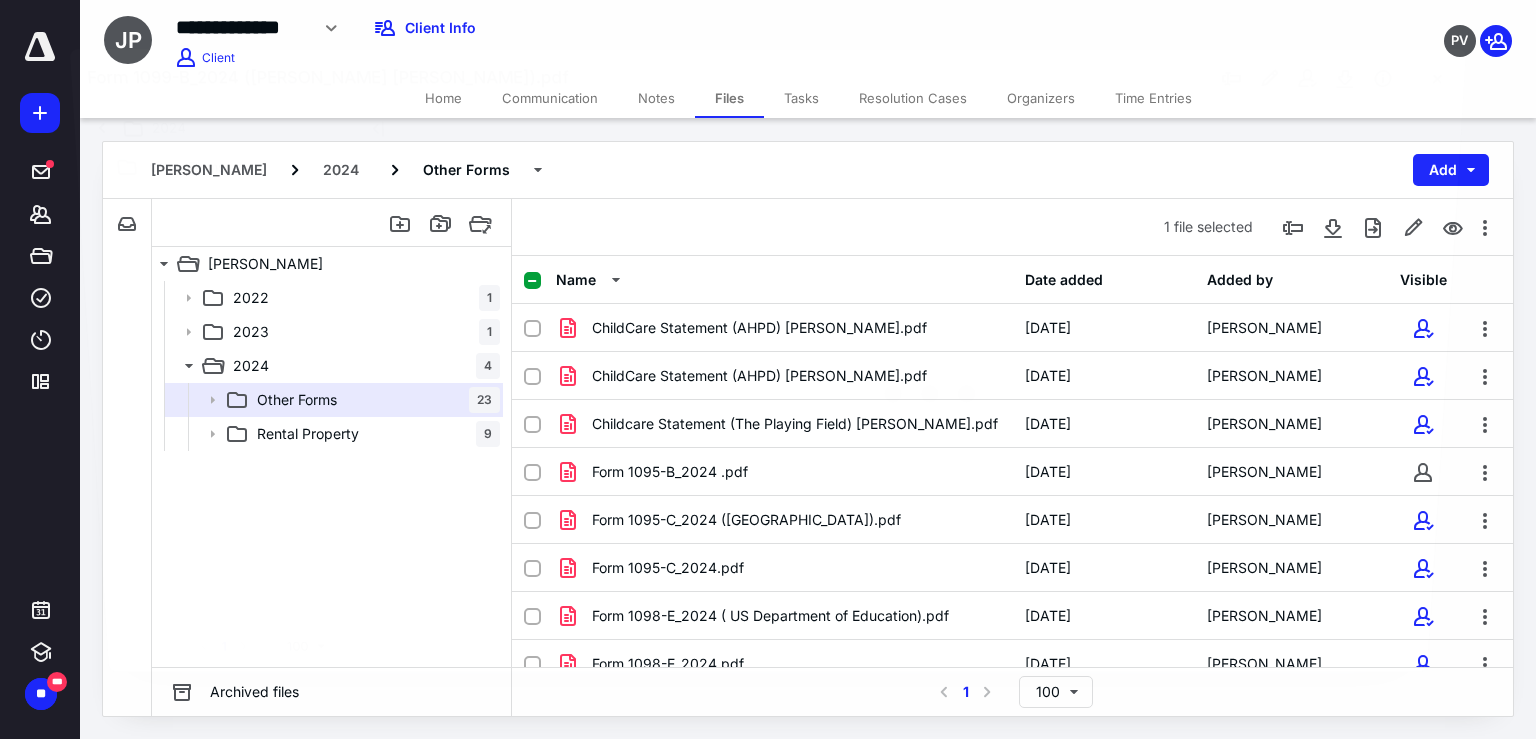 scroll, scrollTop: 426, scrollLeft: 0, axis: vertical 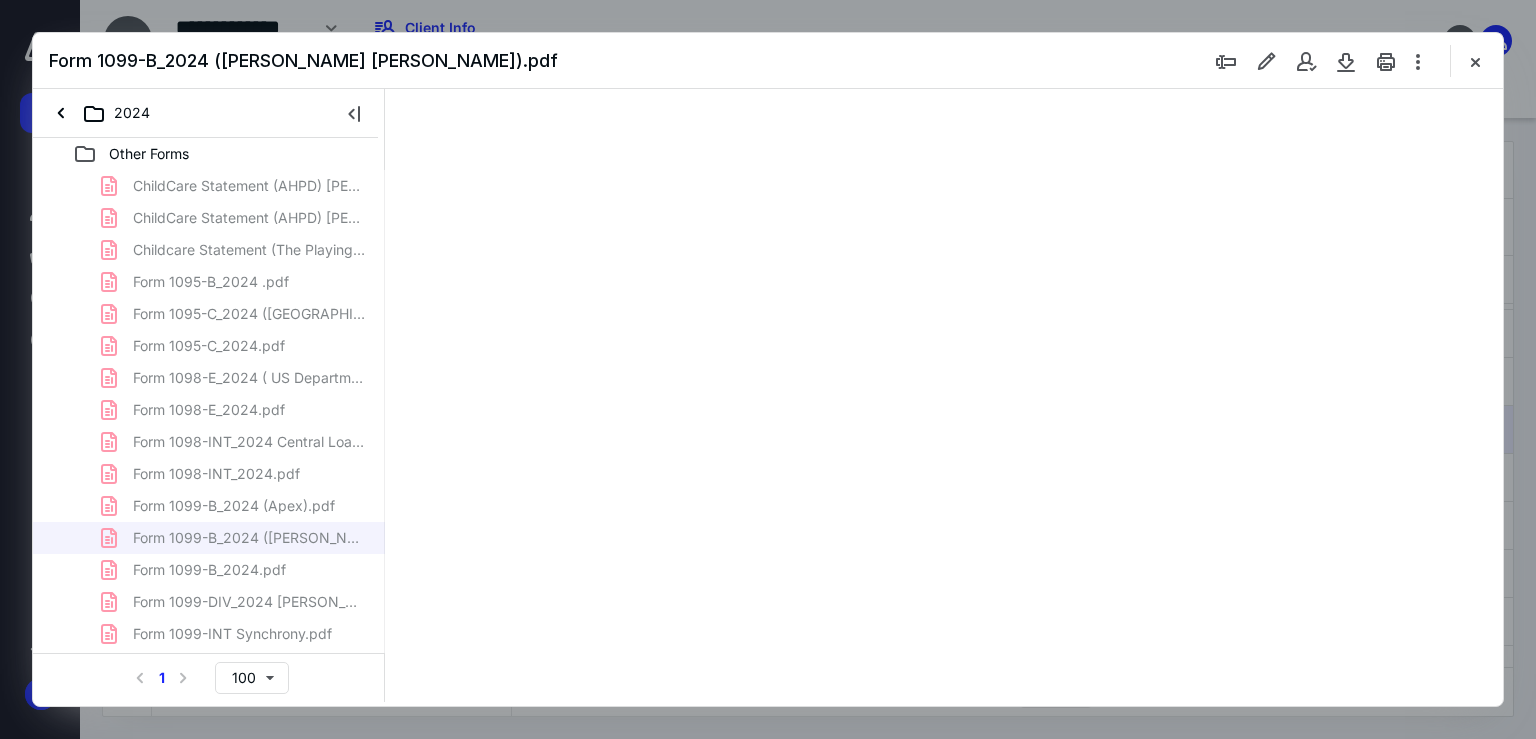 type on "136" 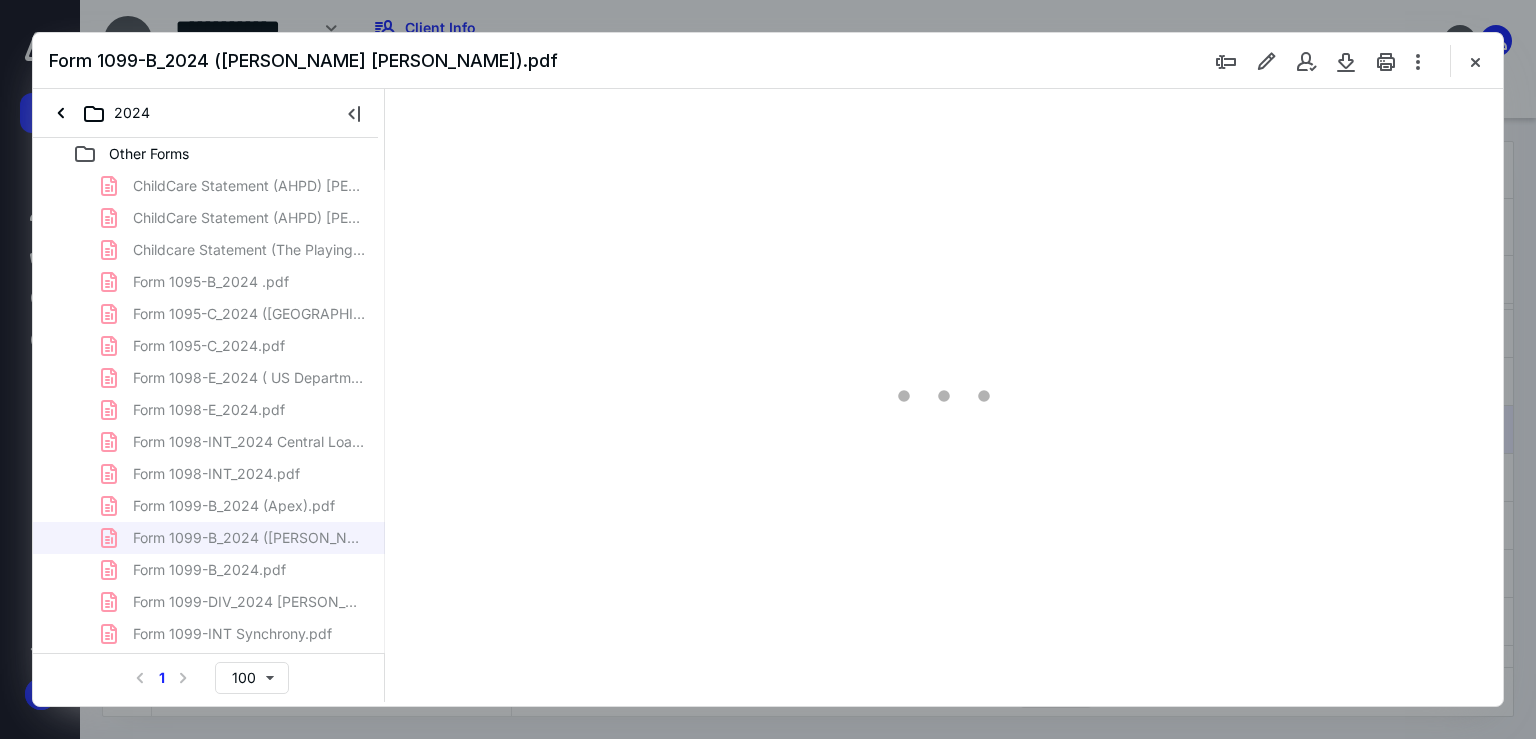 scroll, scrollTop: 0, scrollLeft: 0, axis: both 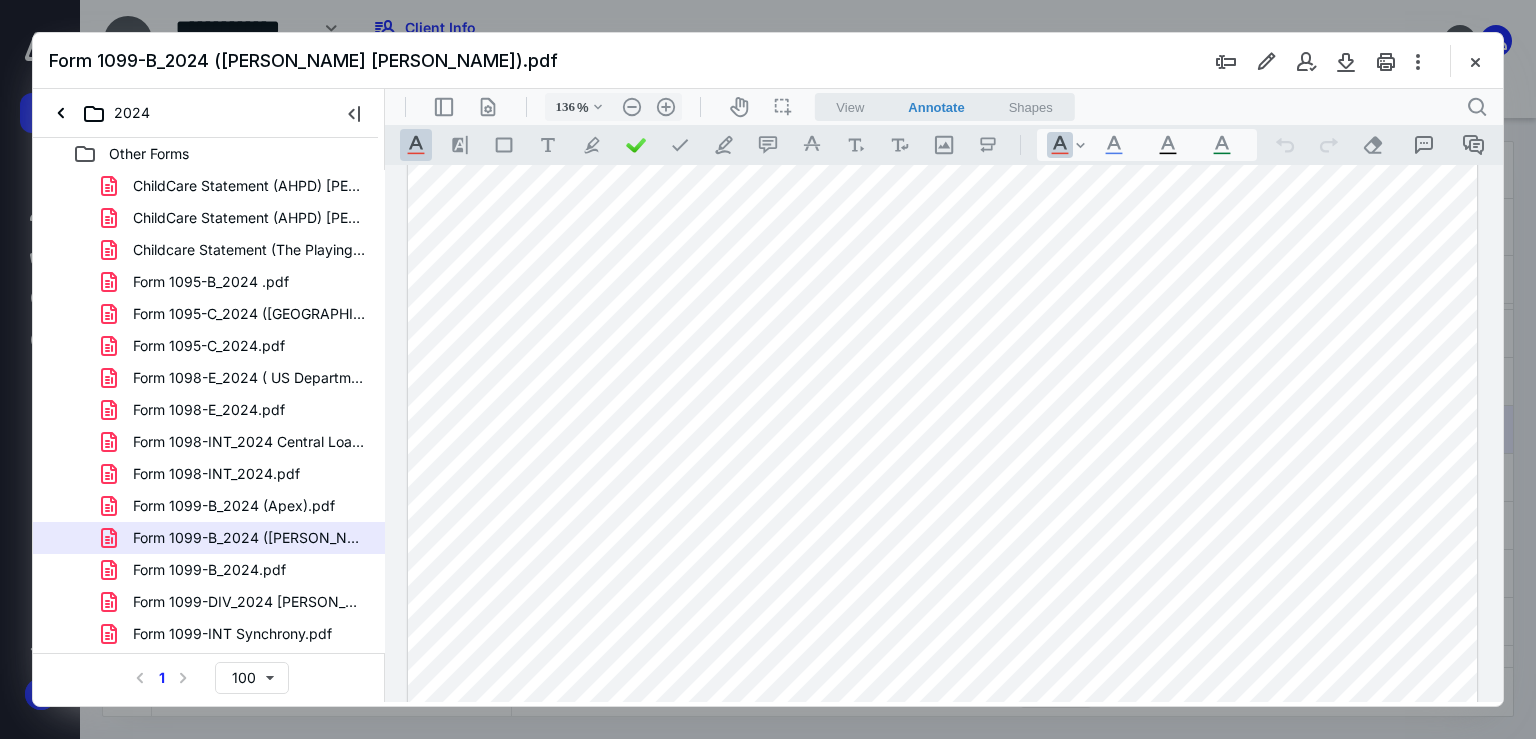 drag, startPoint x: 1489, startPoint y: 205, endPoint x: 1918, endPoint y: 697, distance: 652.7672 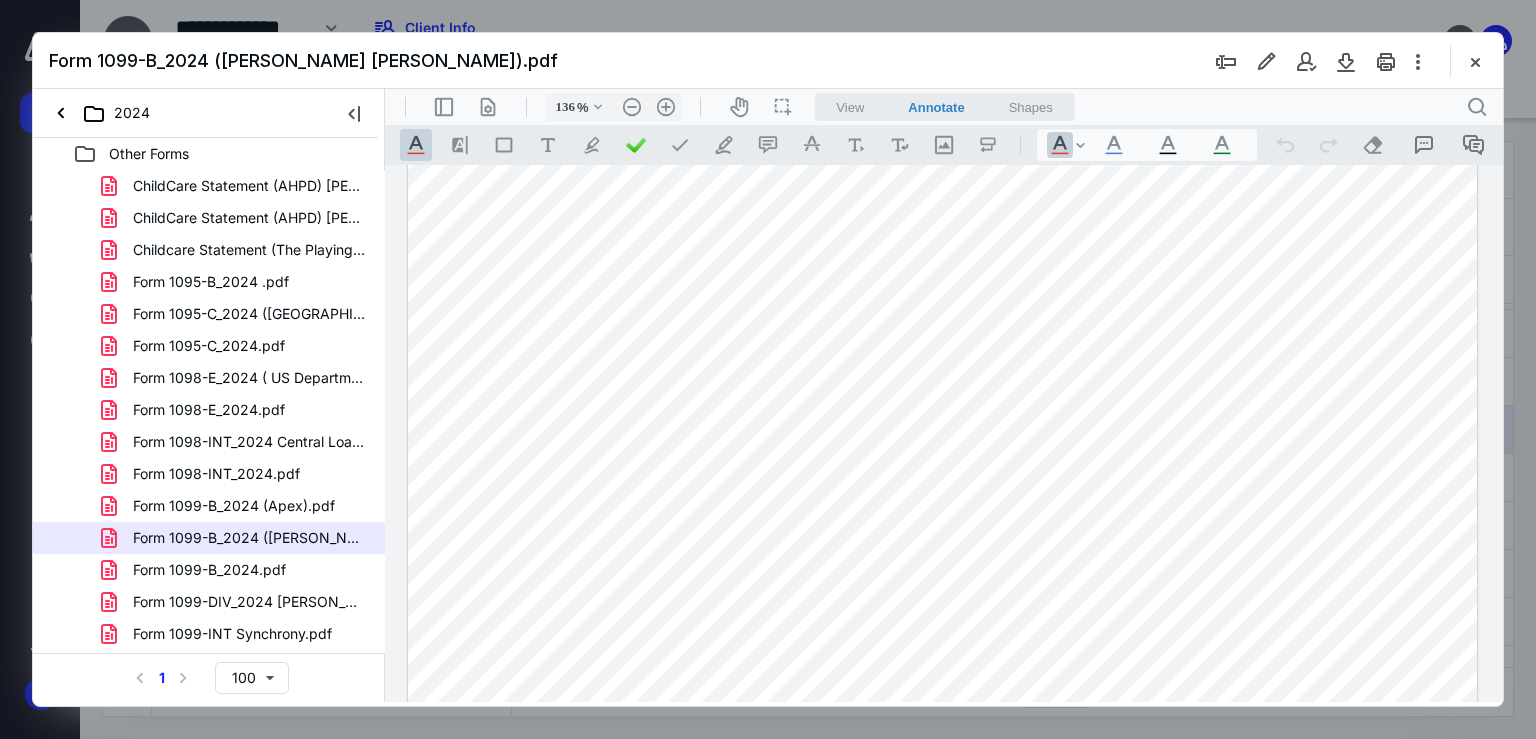 click at bounding box center [943, 517] 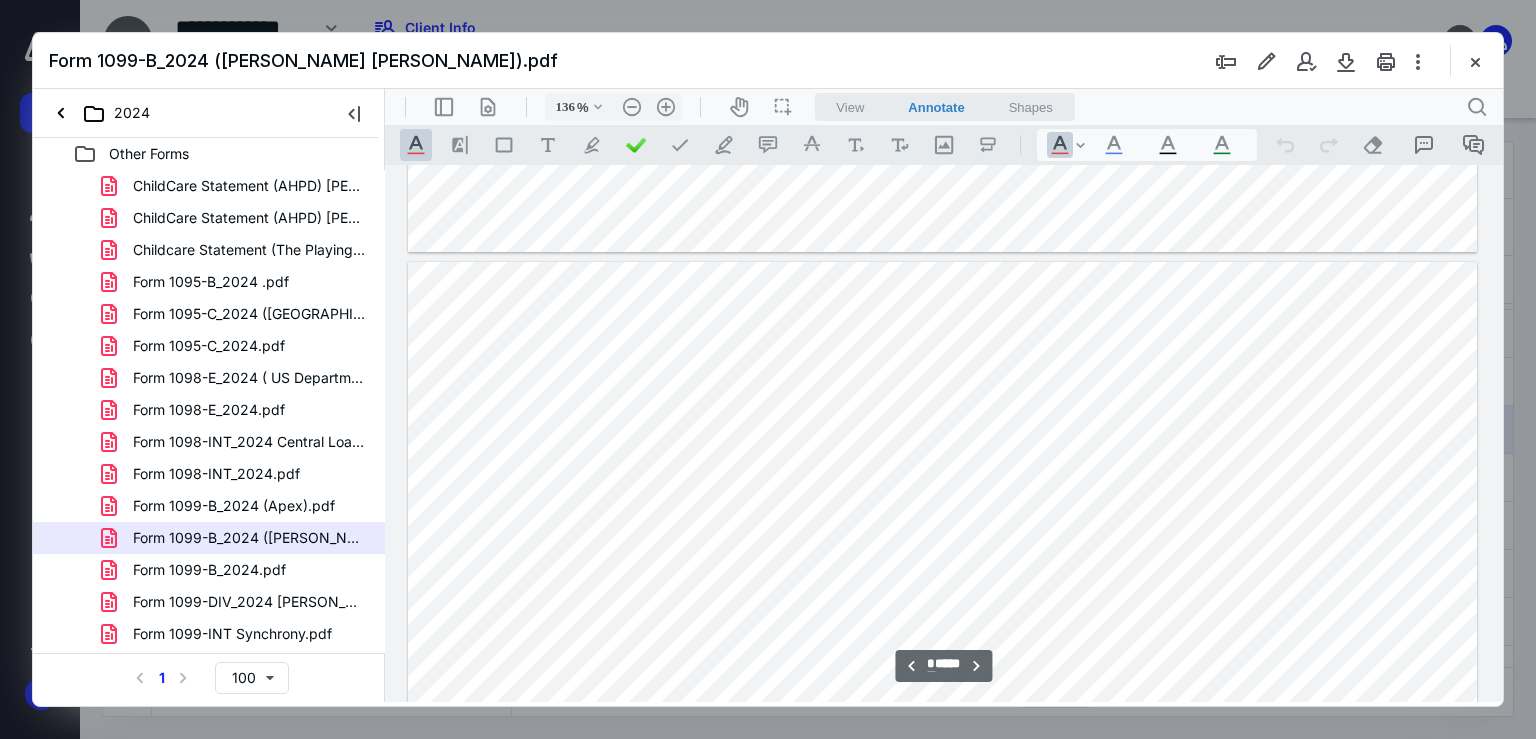 scroll, scrollTop: 6609, scrollLeft: 0, axis: vertical 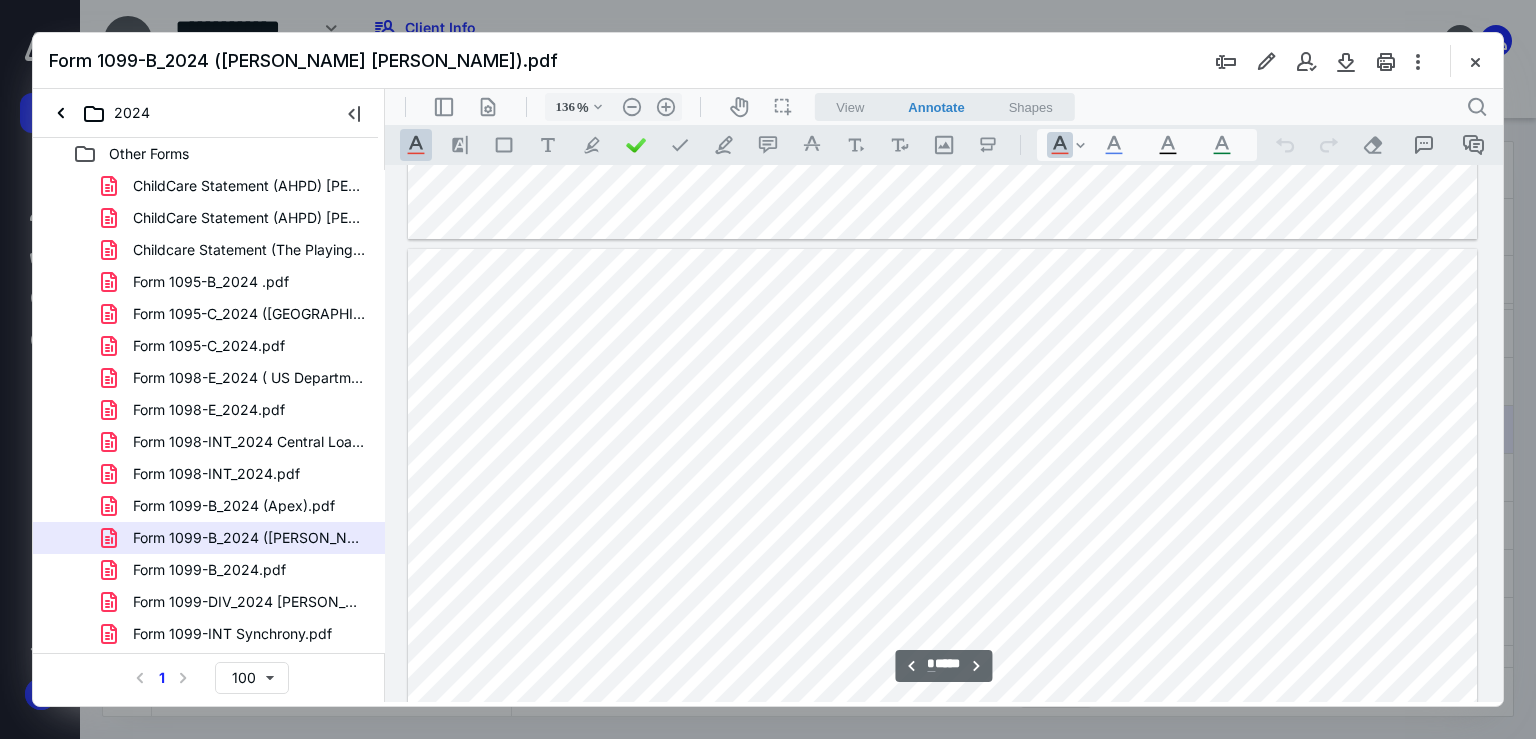 drag, startPoint x: 485, startPoint y: 561, endPoint x: 642, endPoint y: 591, distance: 159.84055 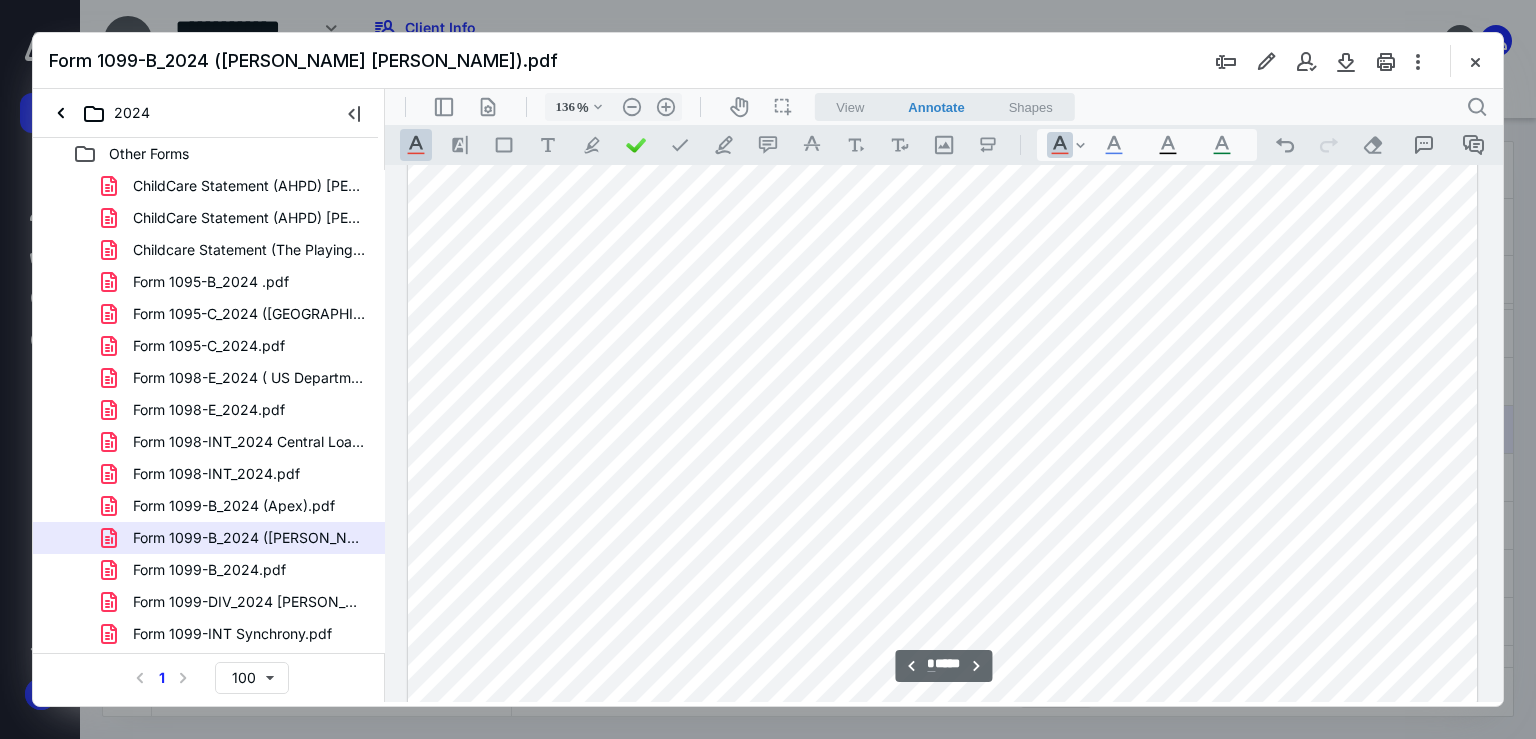 scroll, scrollTop: 5210, scrollLeft: 0, axis: vertical 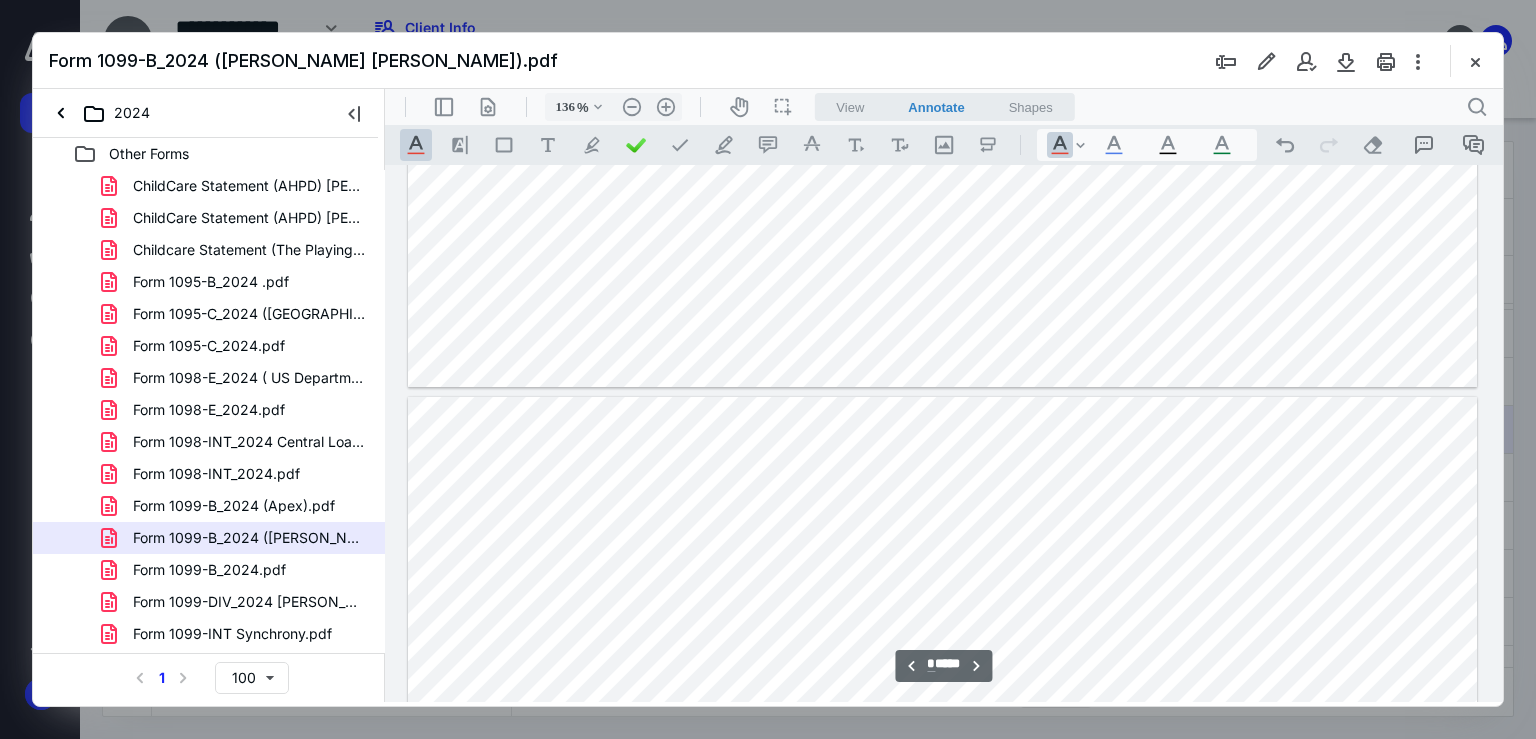 type on "*" 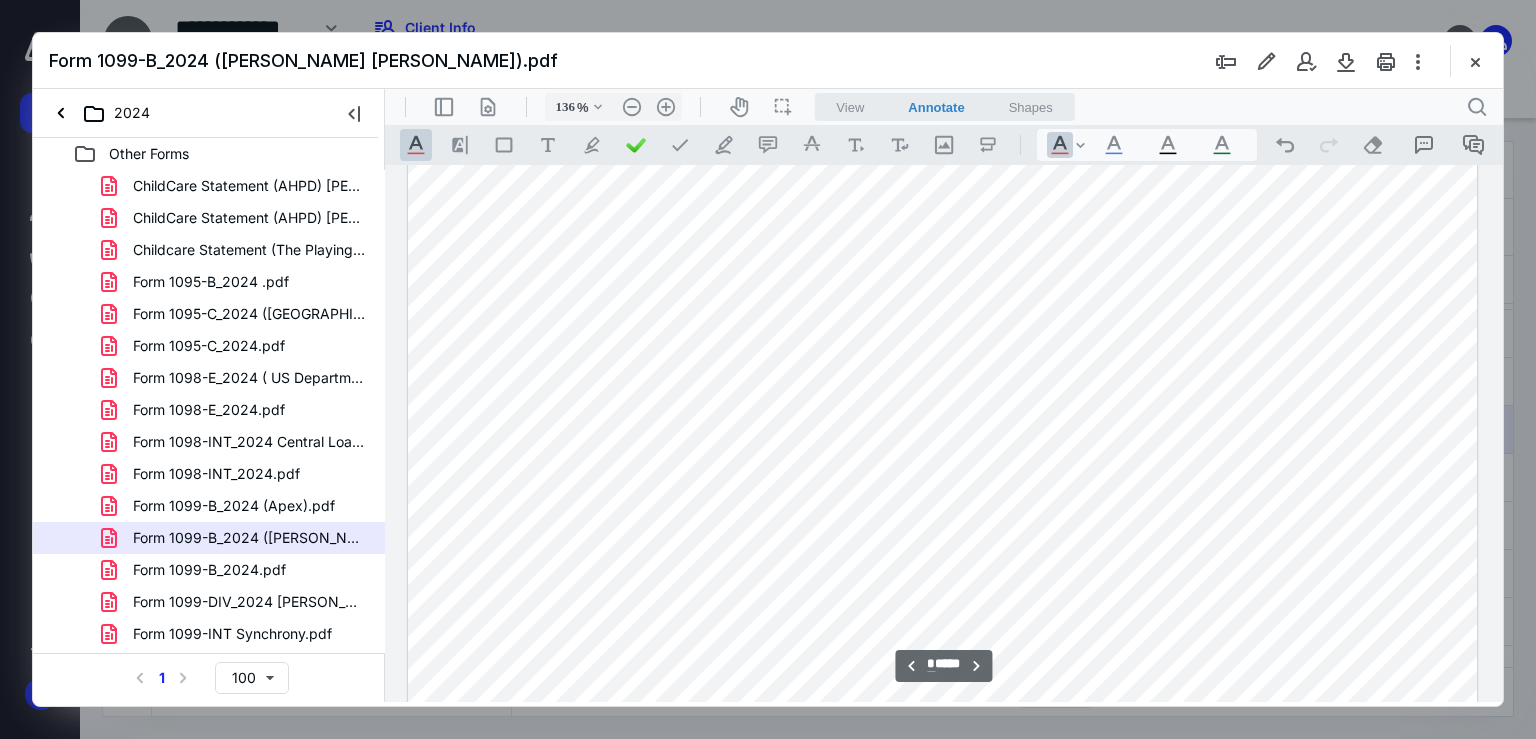 scroll, scrollTop: 4340, scrollLeft: 0, axis: vertical 